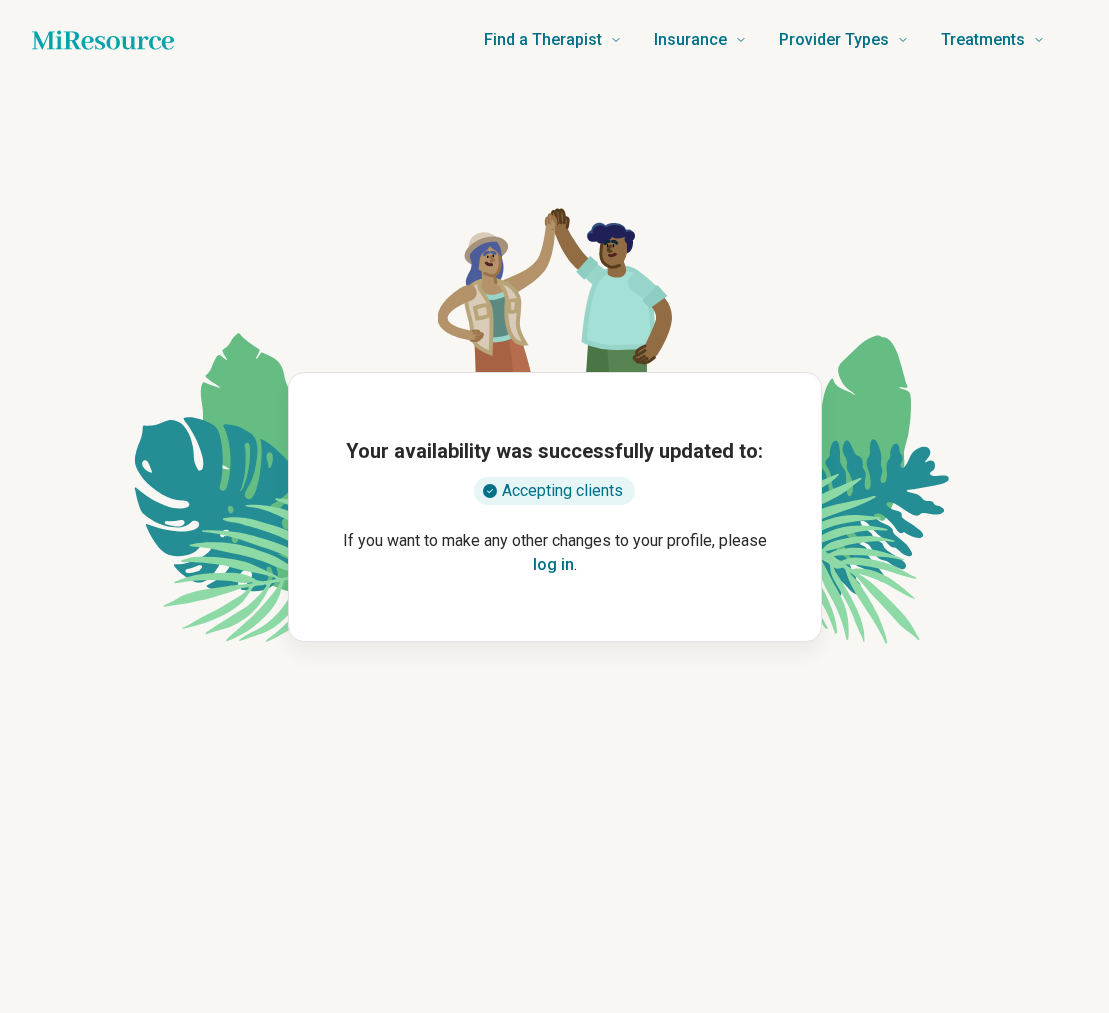 scroll, scrollTop: 0, scrollLeft: 0, axis: both 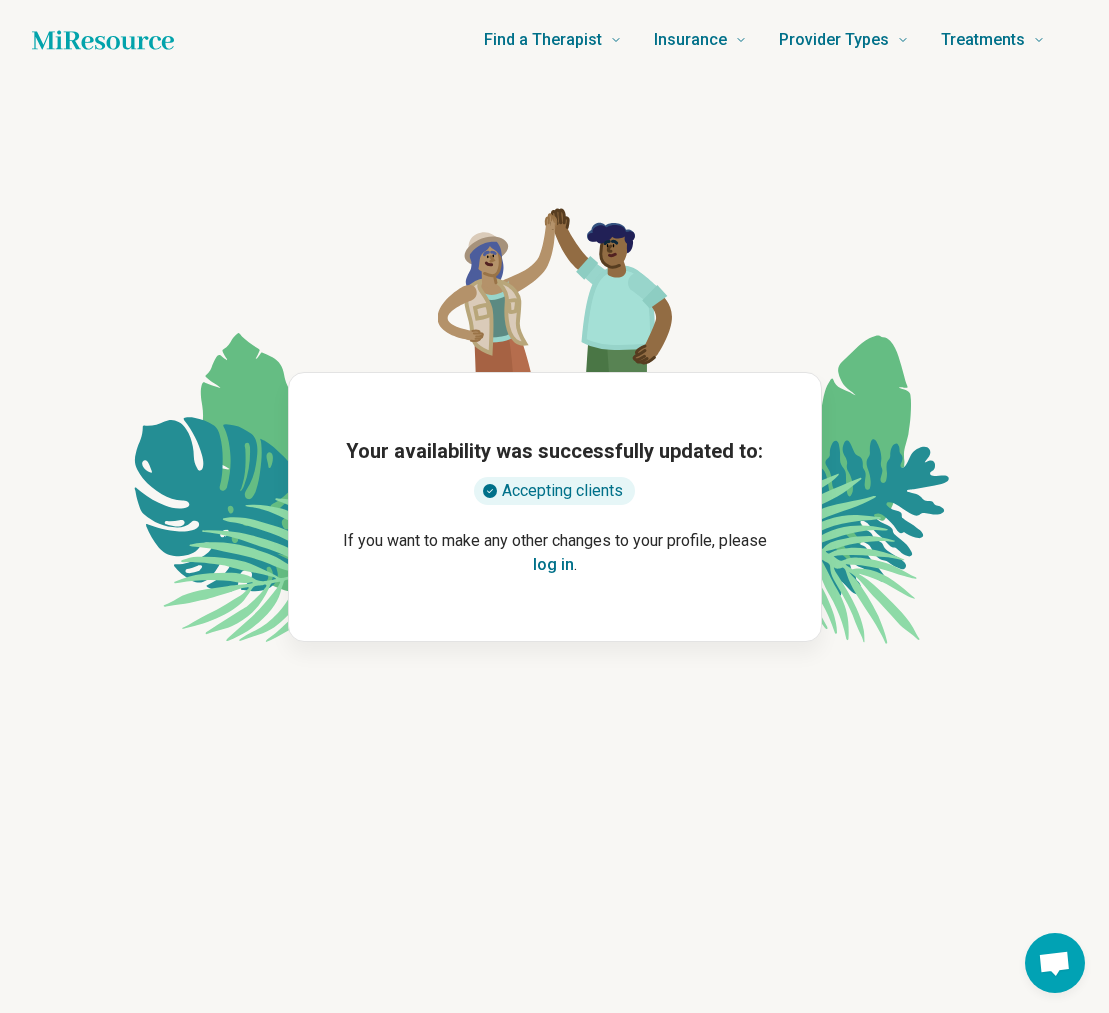 click on "log in" at bounding box center (553, 565) 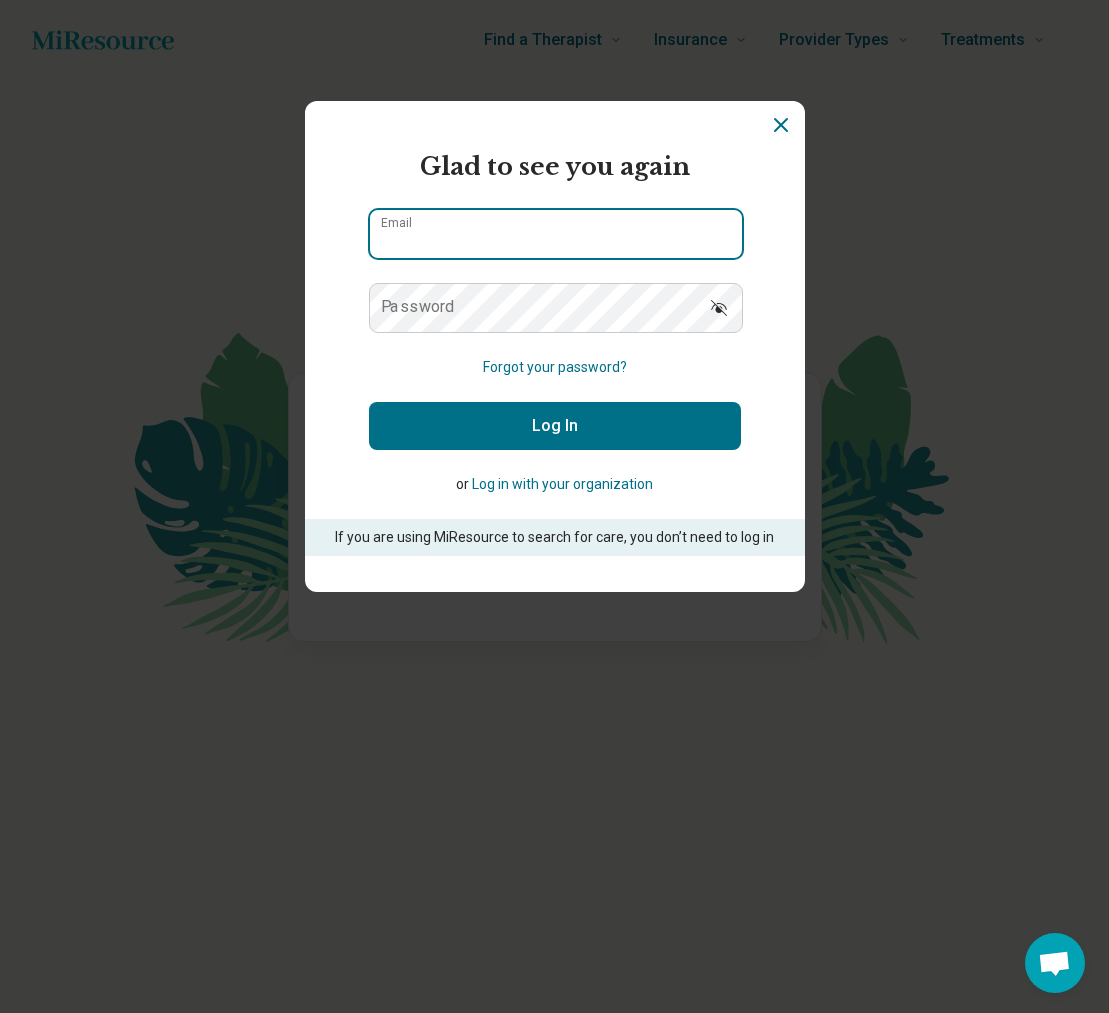 click on "Email" at bounding box center (556, 234) 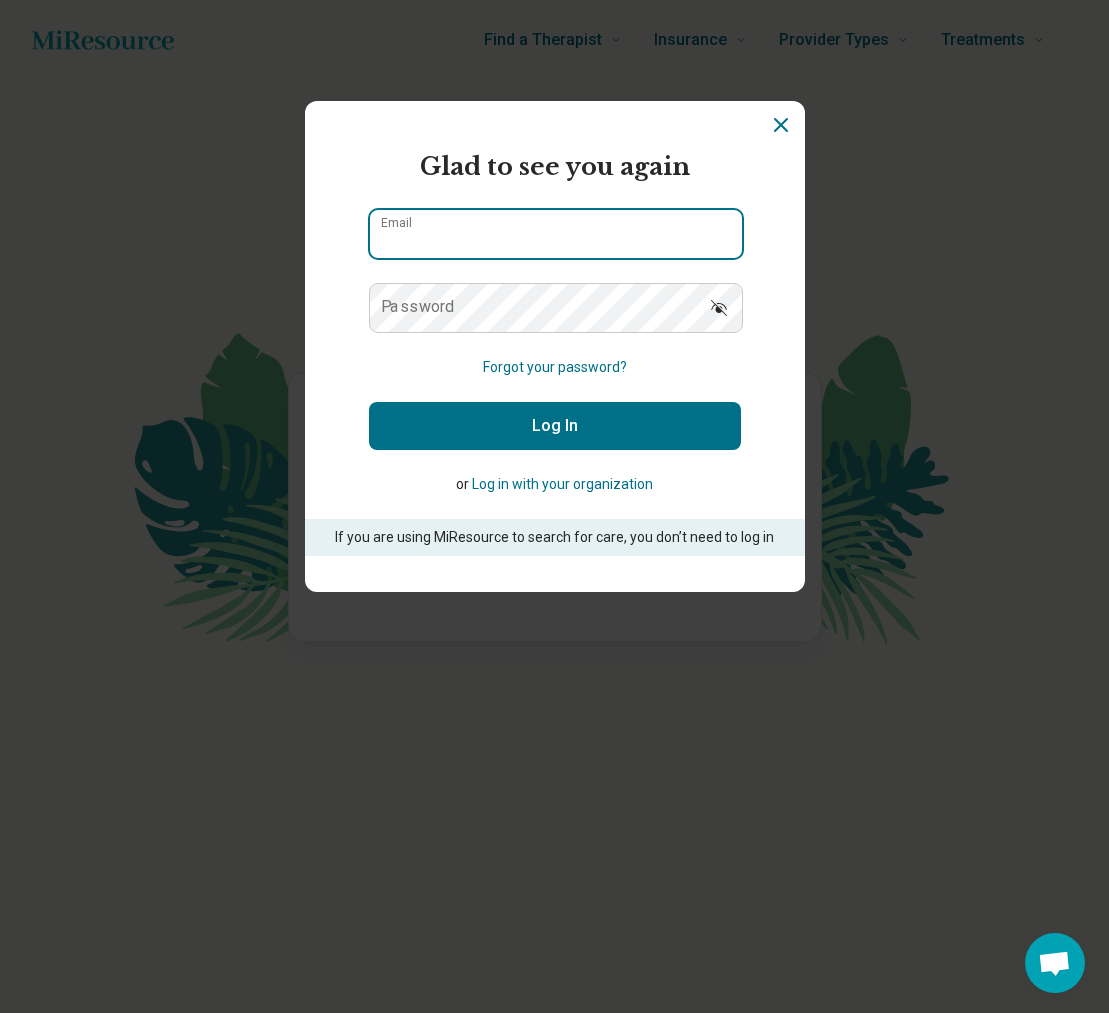 type on "**********" 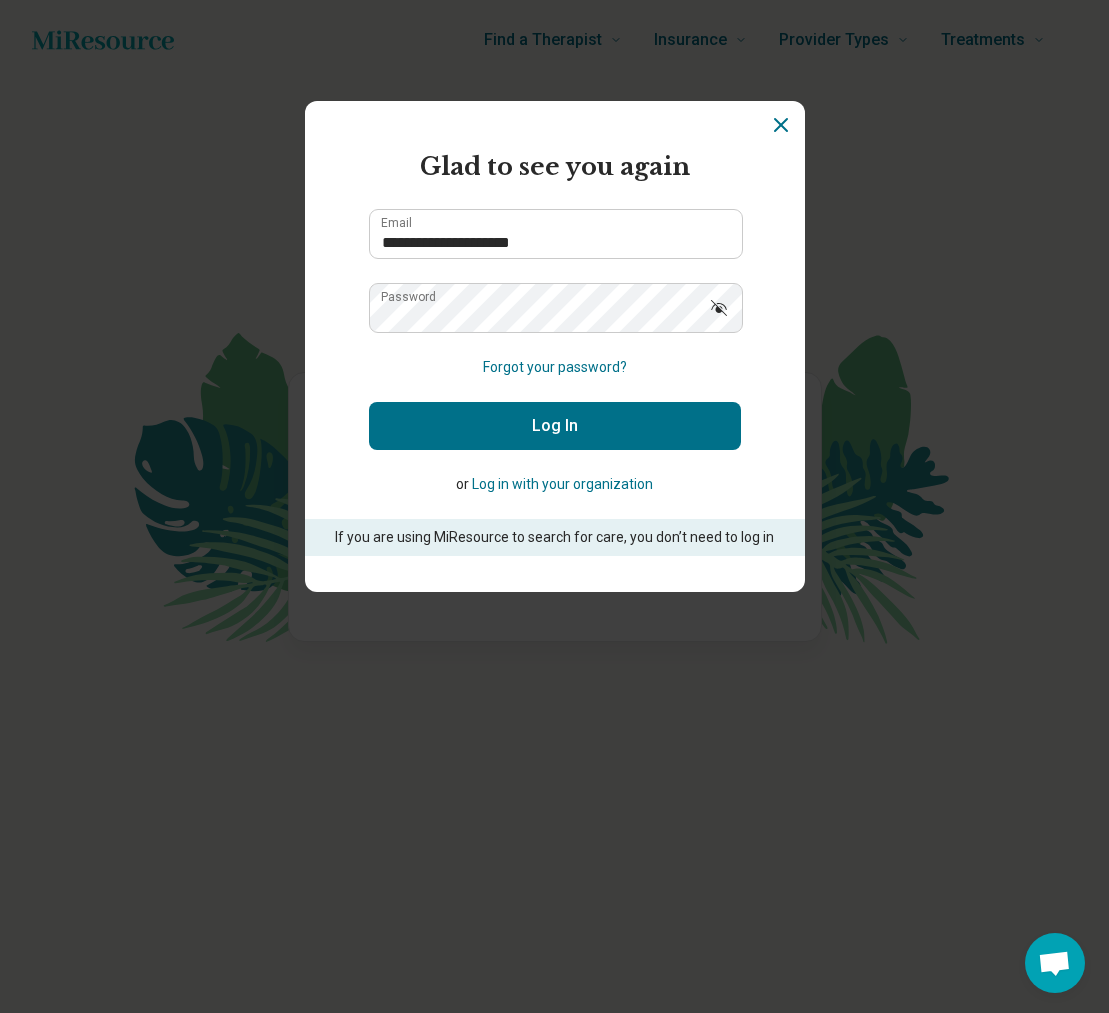 click on "Log In" at bounding box center [555, 426] 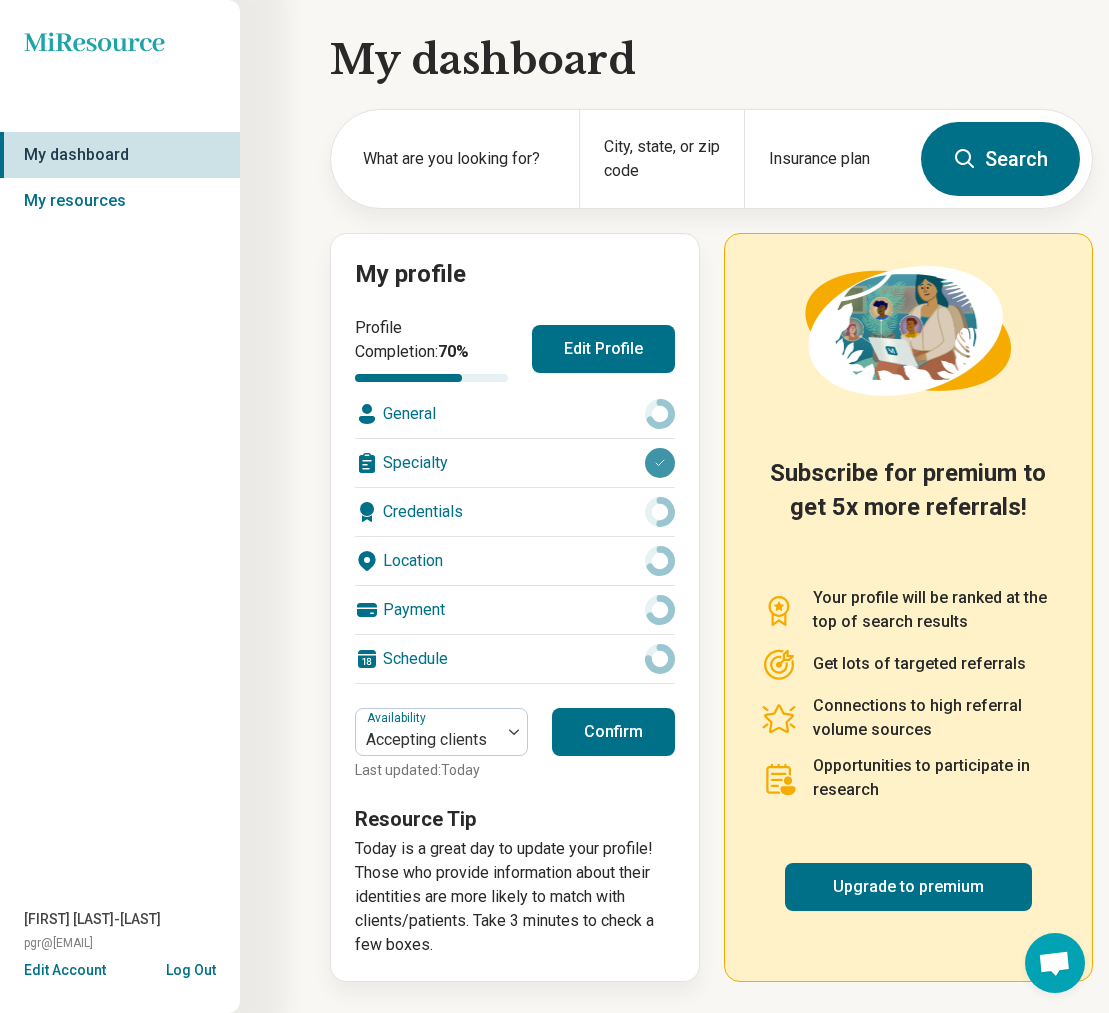 click on "Location" at bounding box center [515, 561] 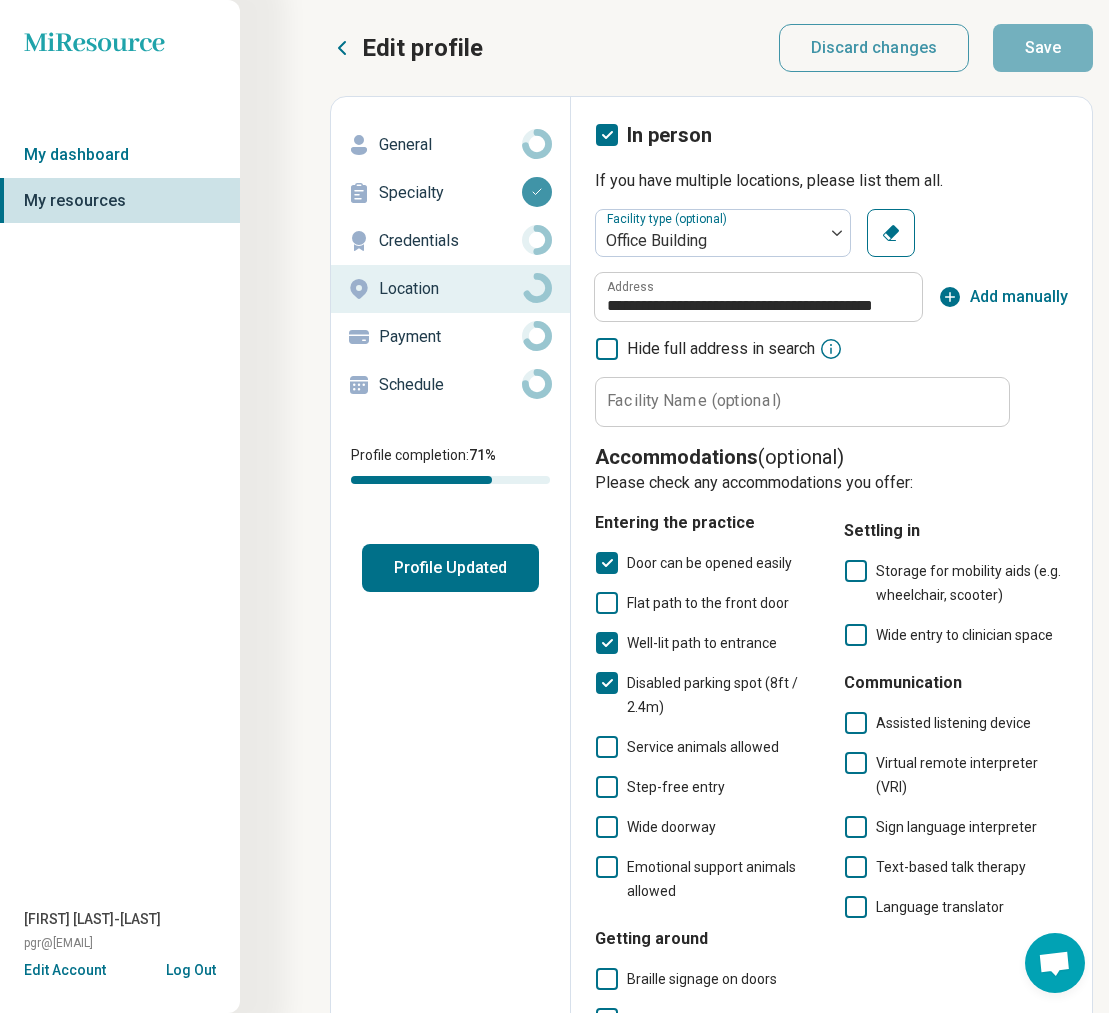click on "Facility Name (optional)" at bounding box center (694, 401) 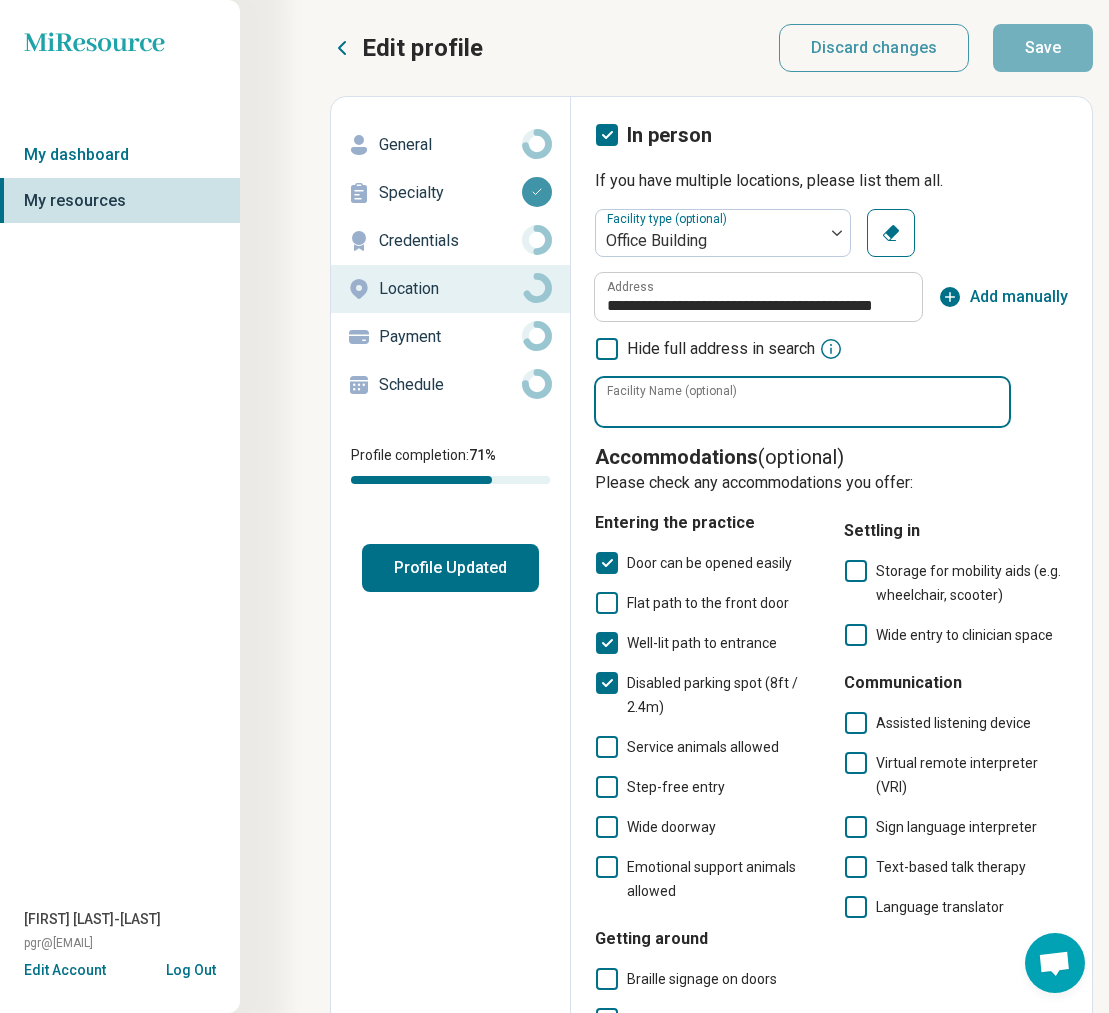 click on "Facility Name (optional)" at bounding box center (802, 402) 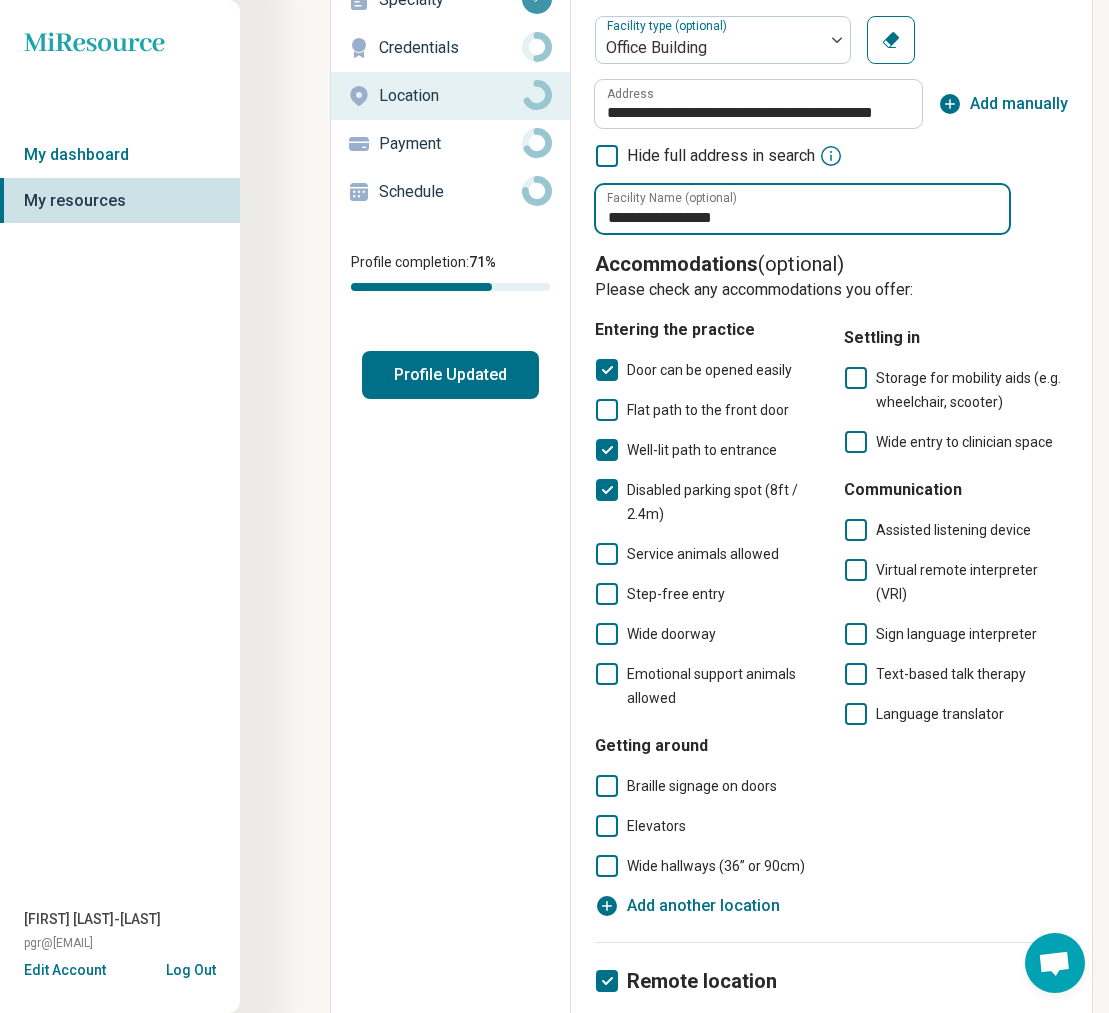 scroll, scrollTop: 0, scrollLeft: 0, axis: both 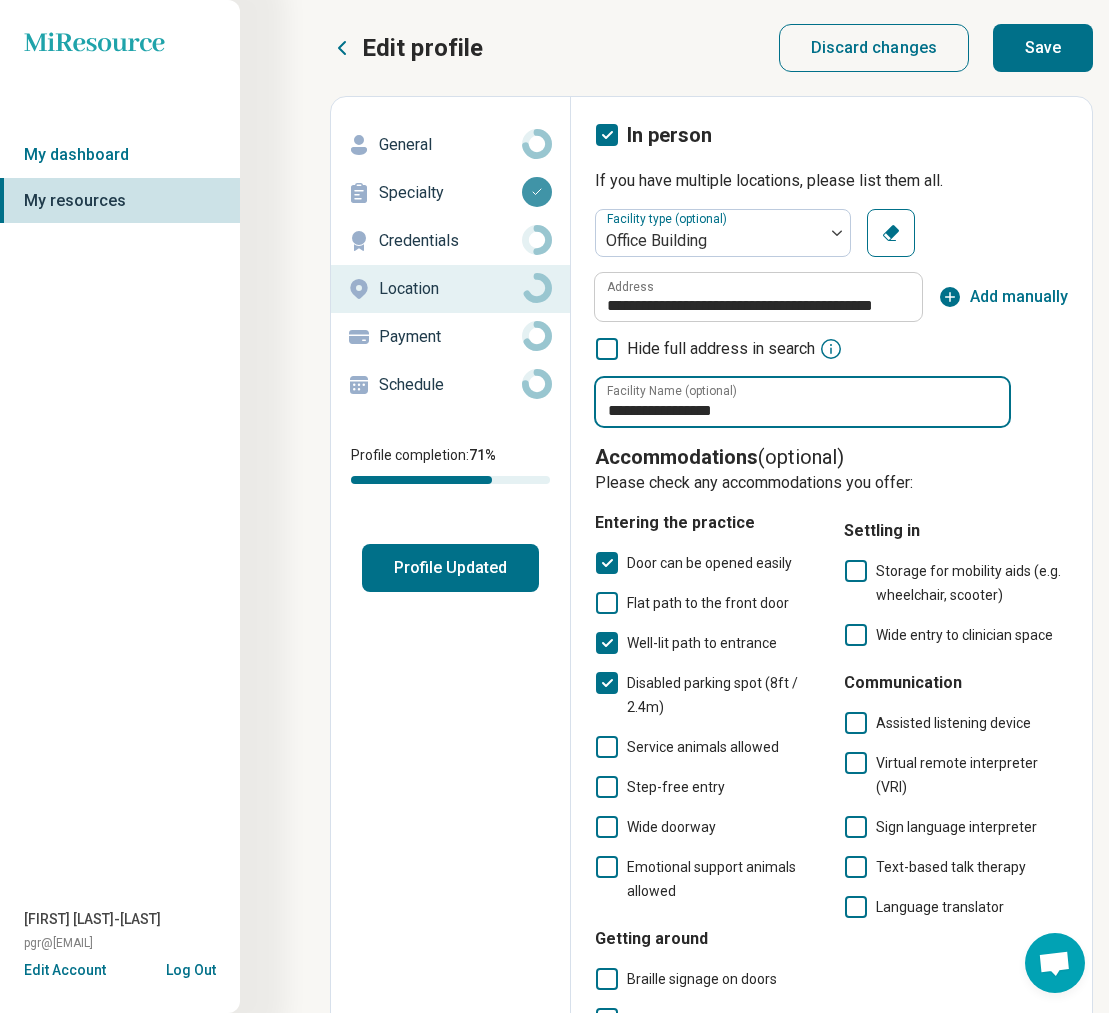 type on "**********" 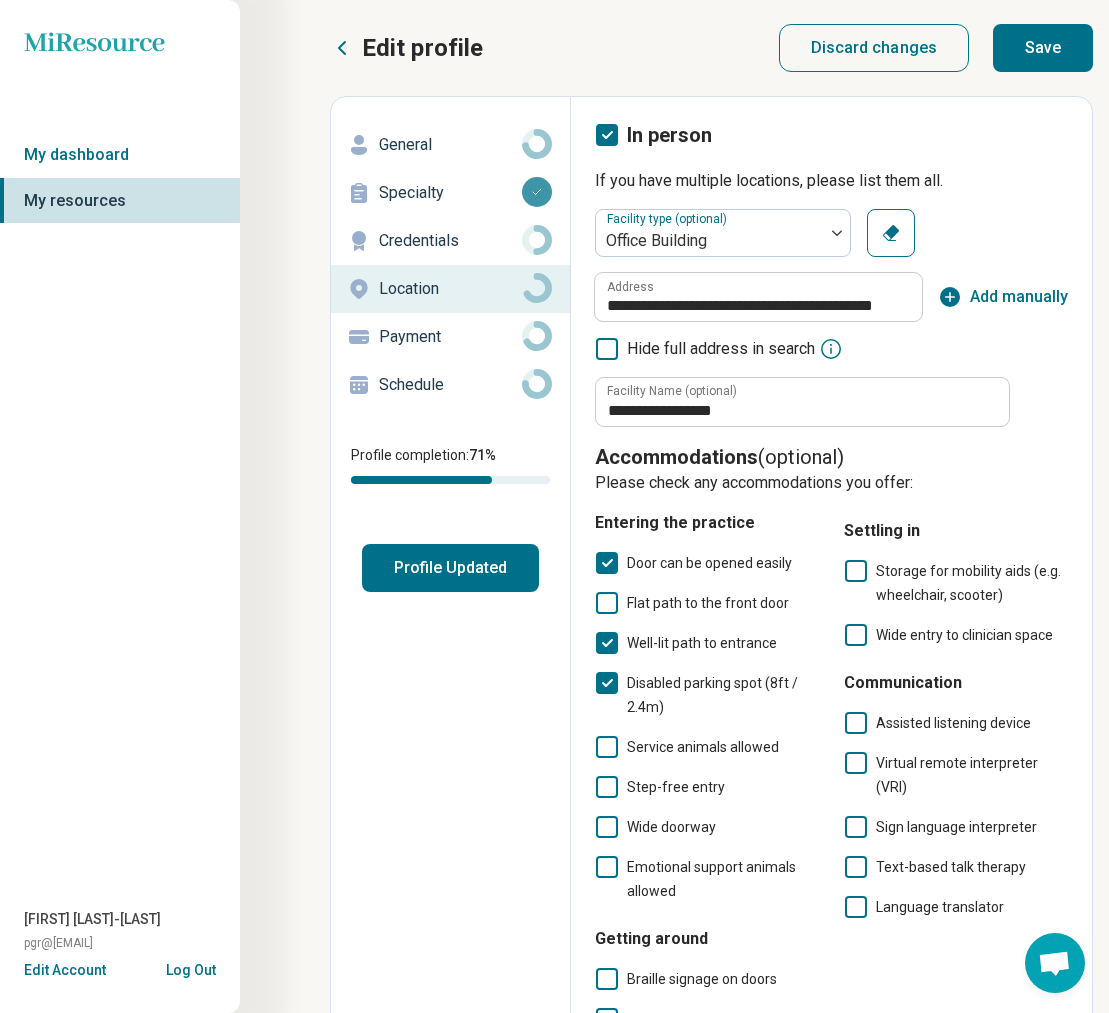 click on "Save" at bounding box center (1043, 48) 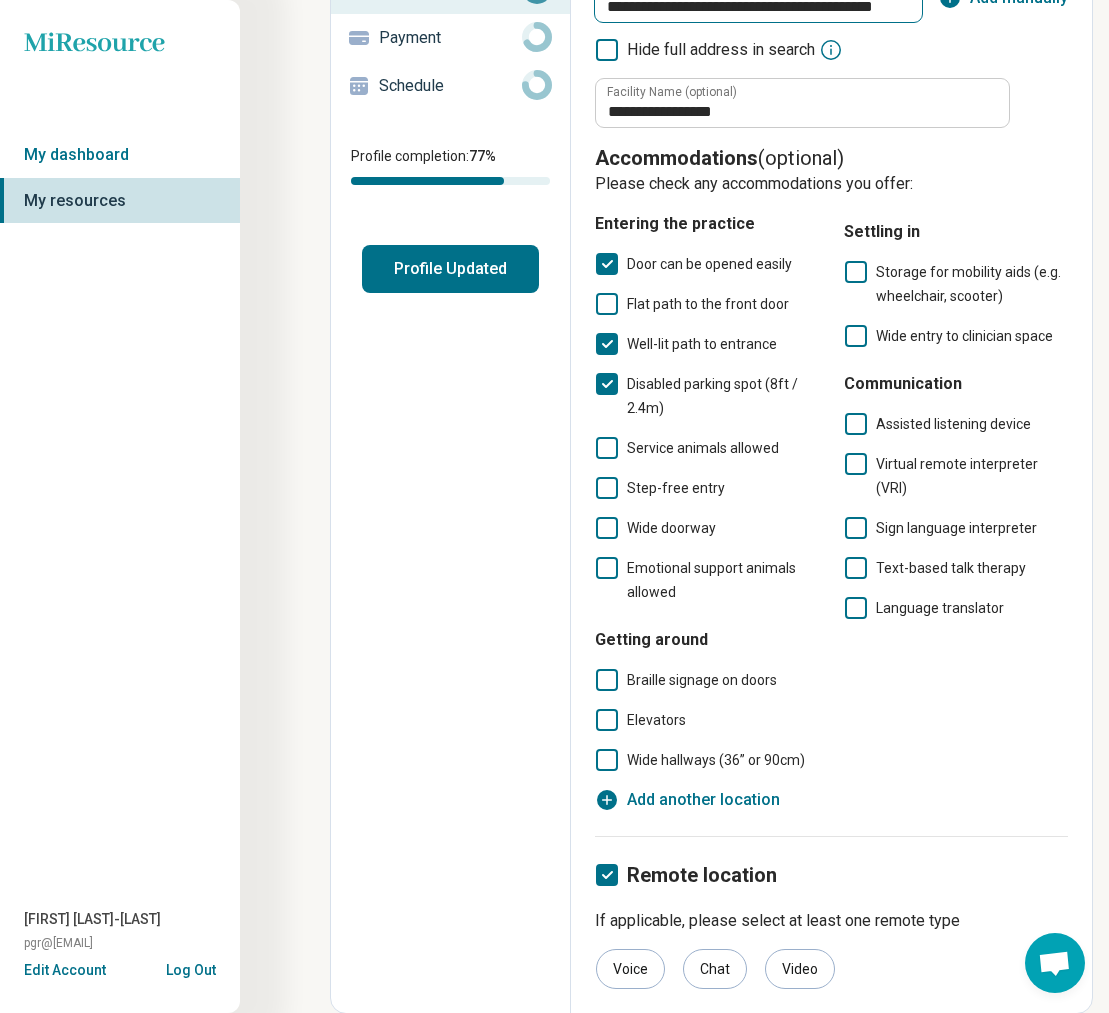 scroll, scrollTop: 0, scrollLeft: 0, axis: both 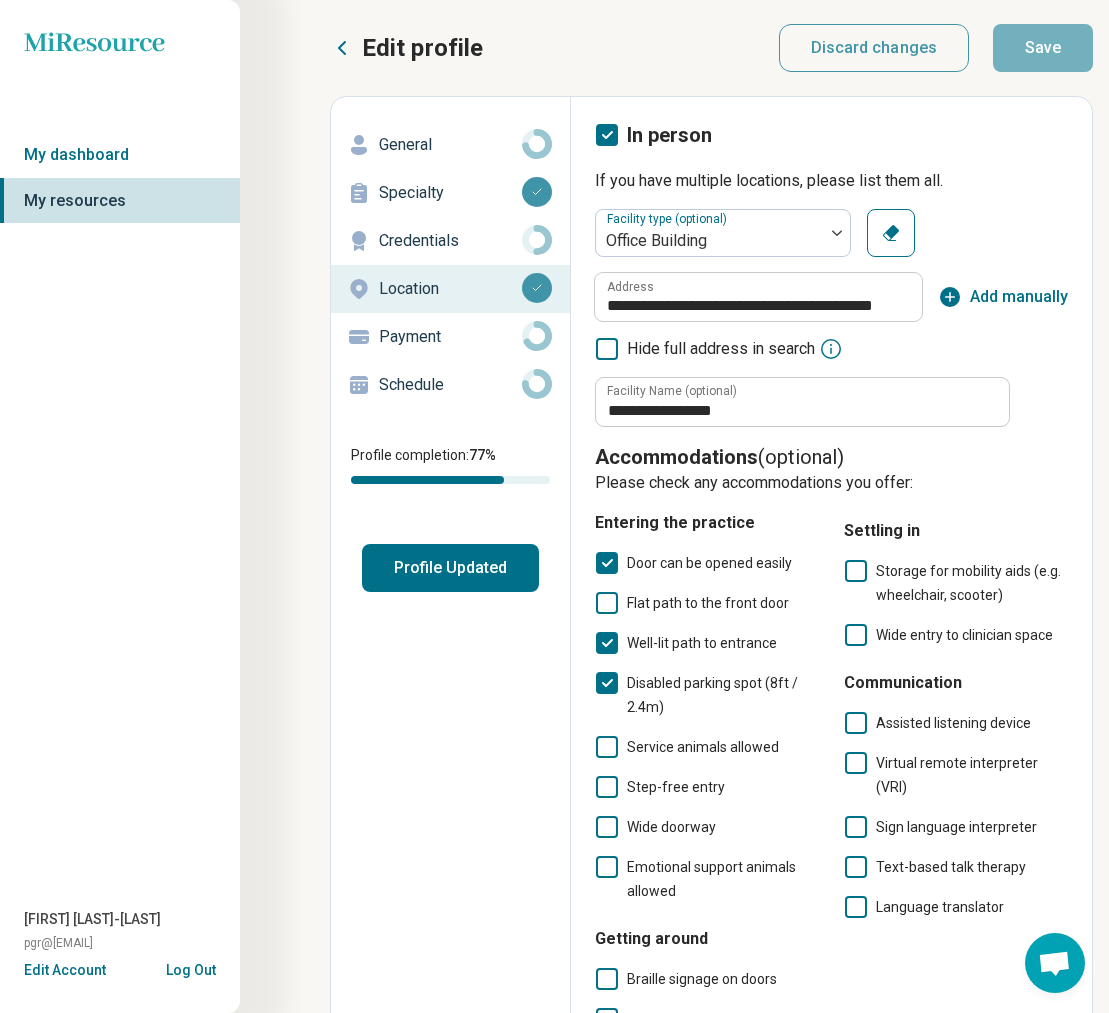 click on "Credentials" at bounding box center (450, 241) 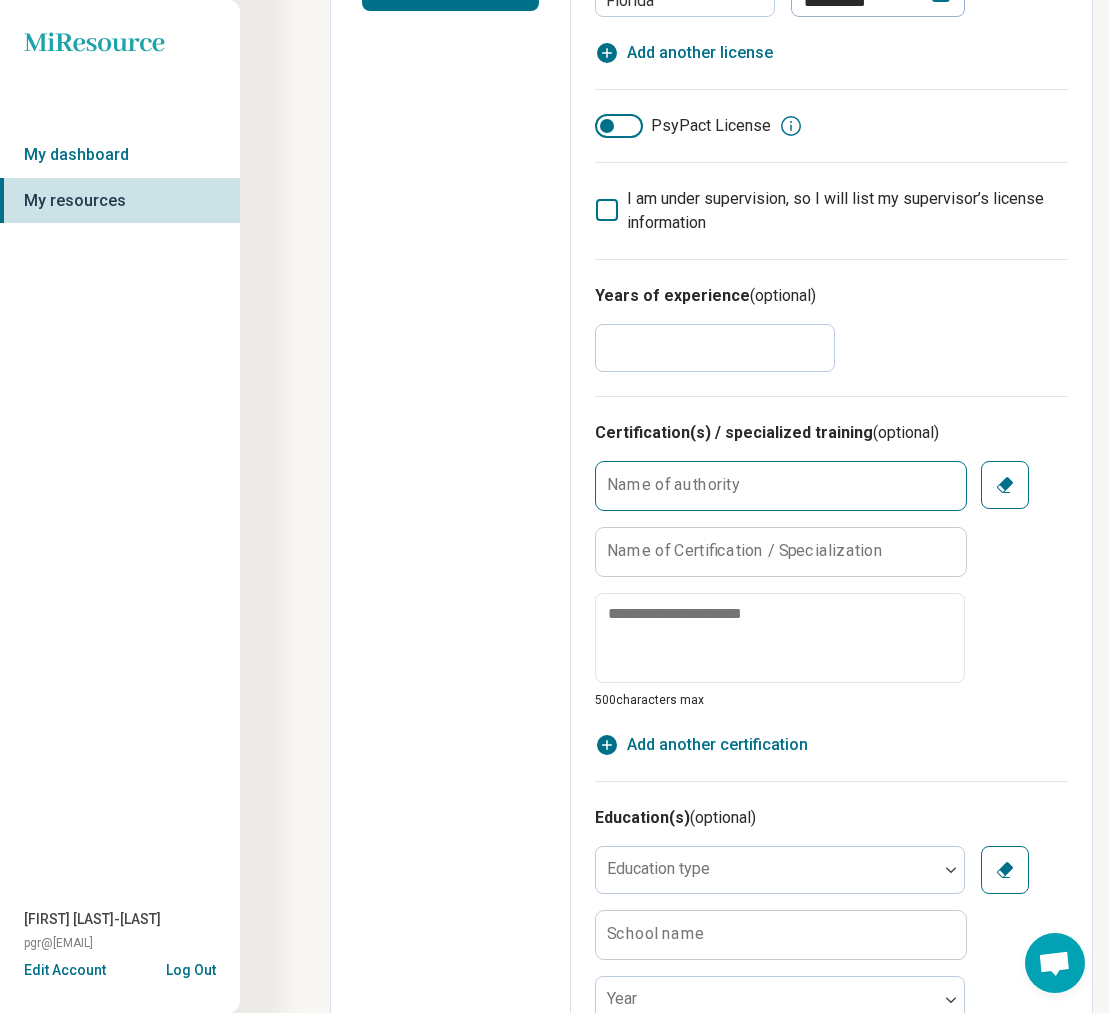 scroll, scrollTop: 0, scrollLeft: 0, axis: both 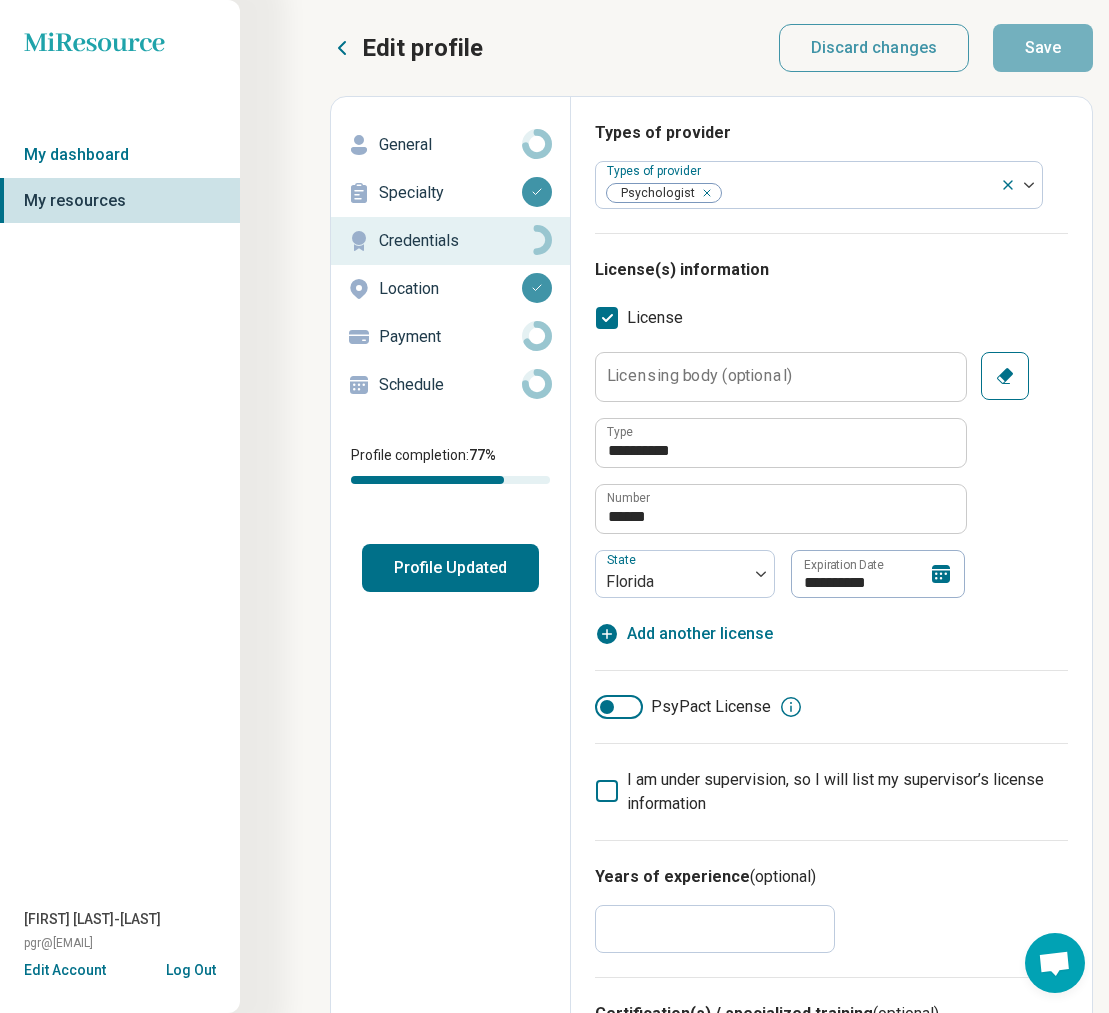 click on "Payment" at bounding box center (450, 337) 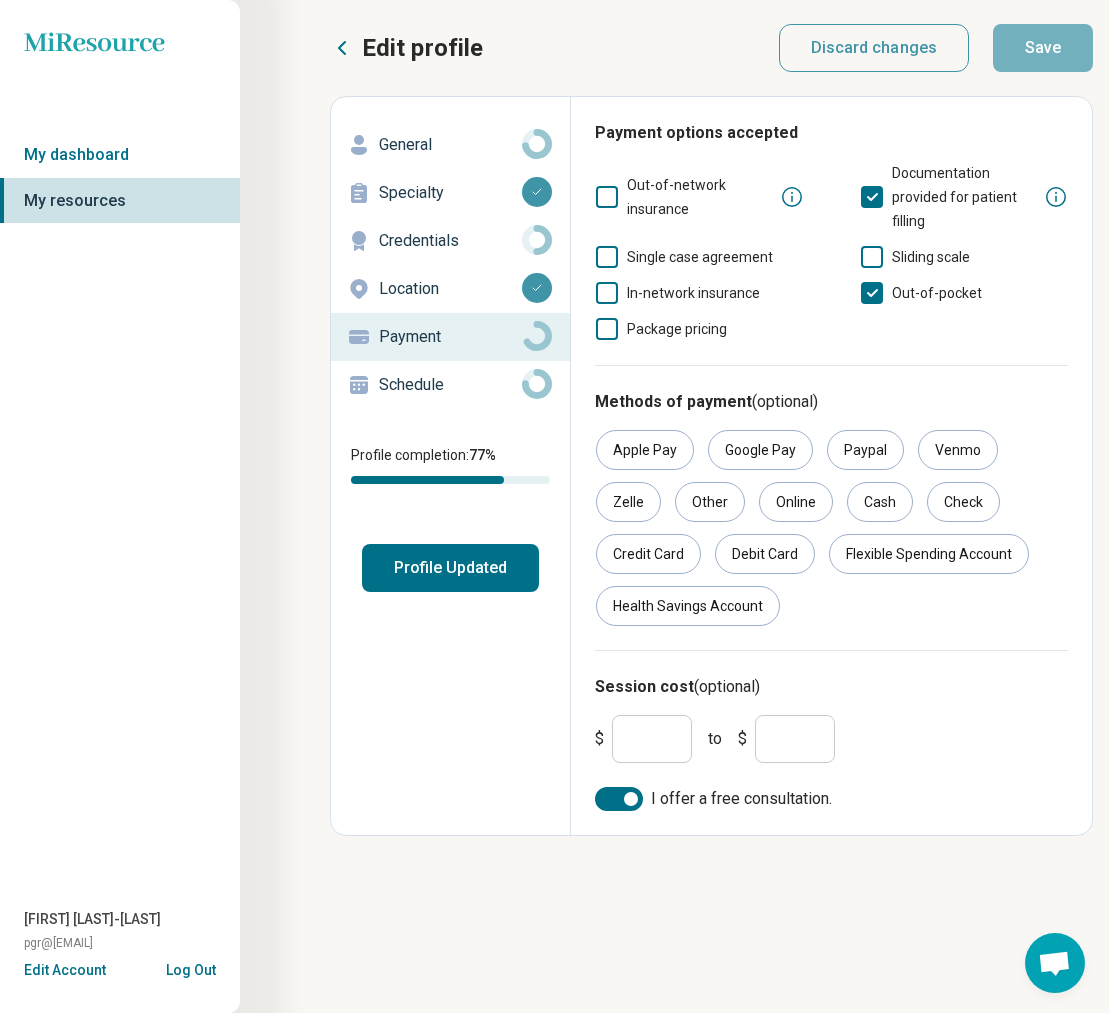 click 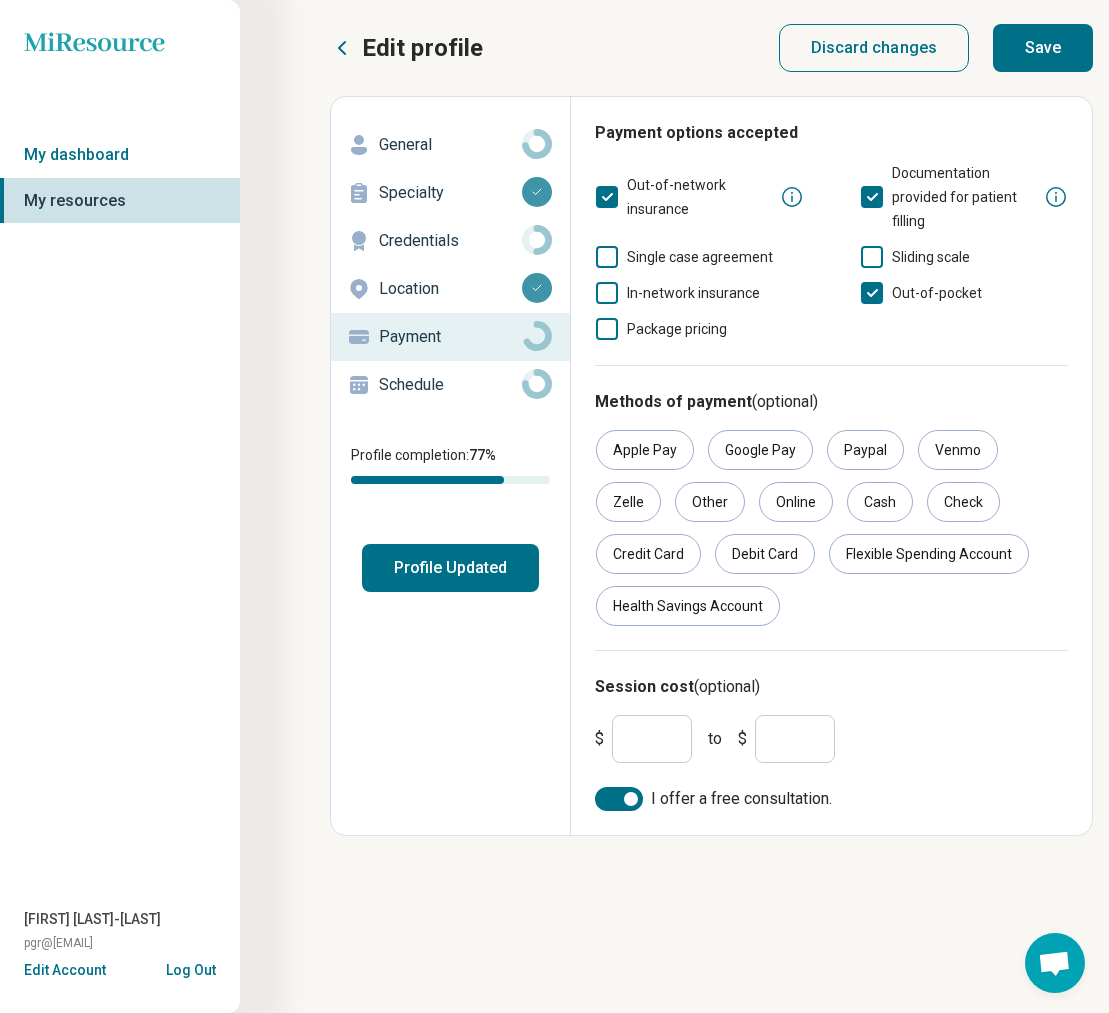 scroll, scrollTop: 10, scrollLeft: 0, axis: vertical 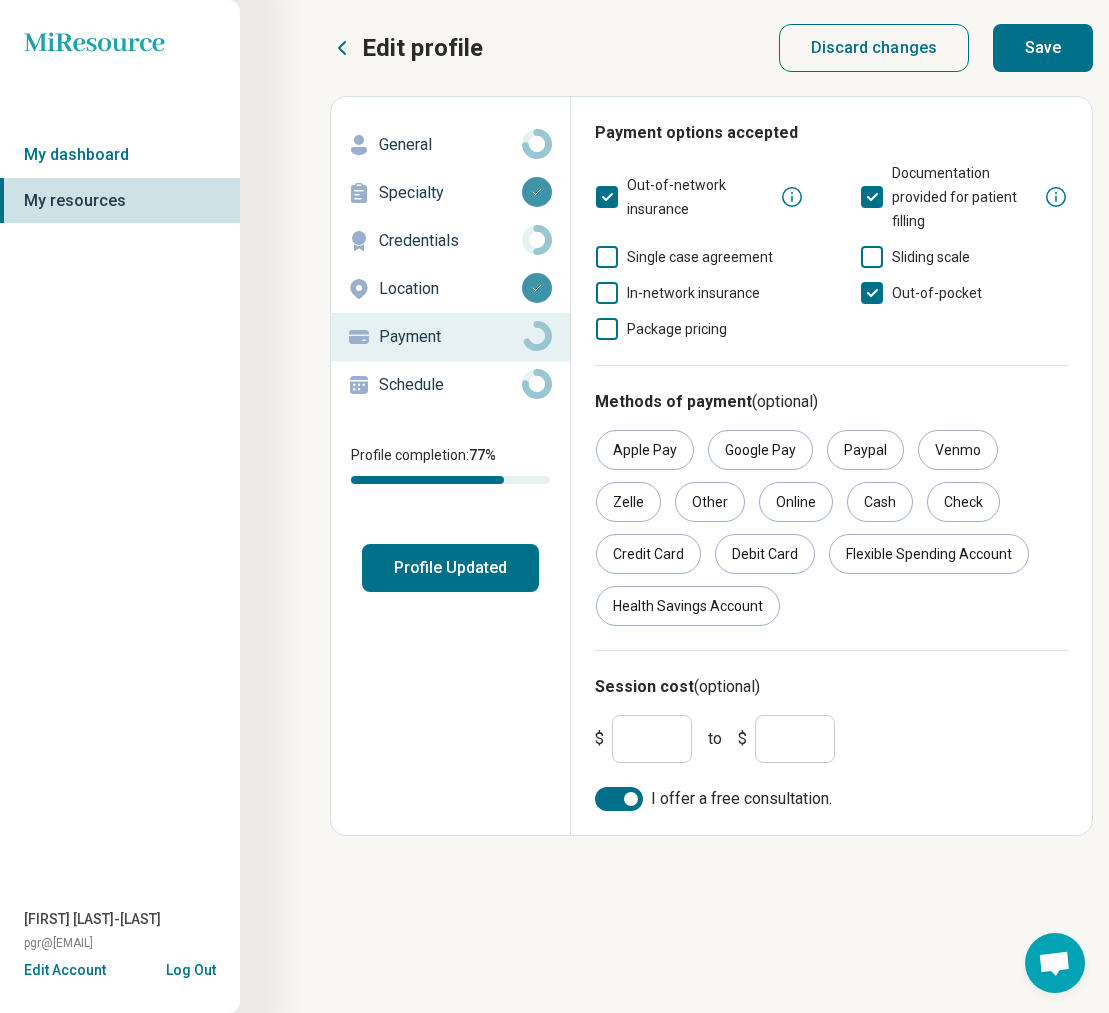 click 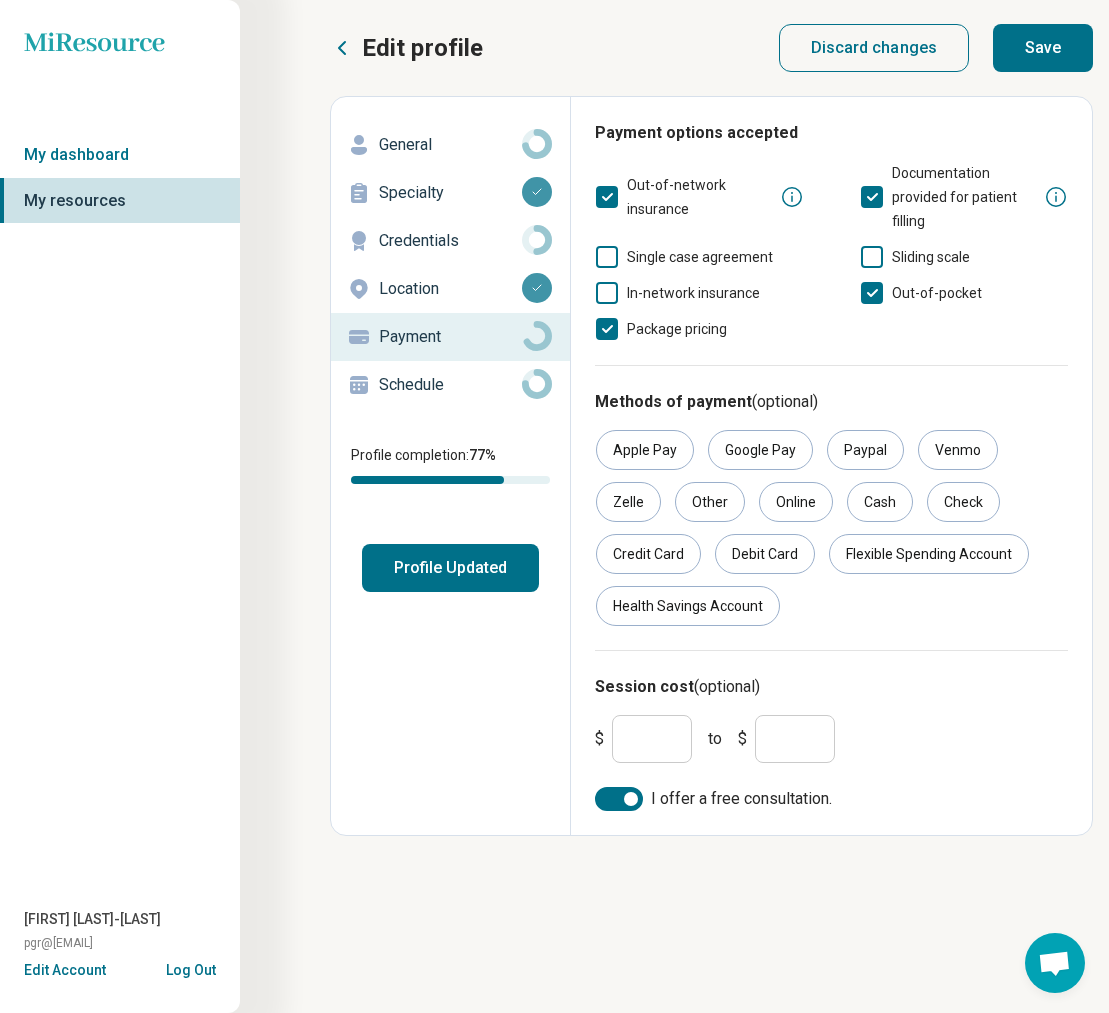 scroll, scrollTop: 10, scrollLeft: 0, axis: vertical 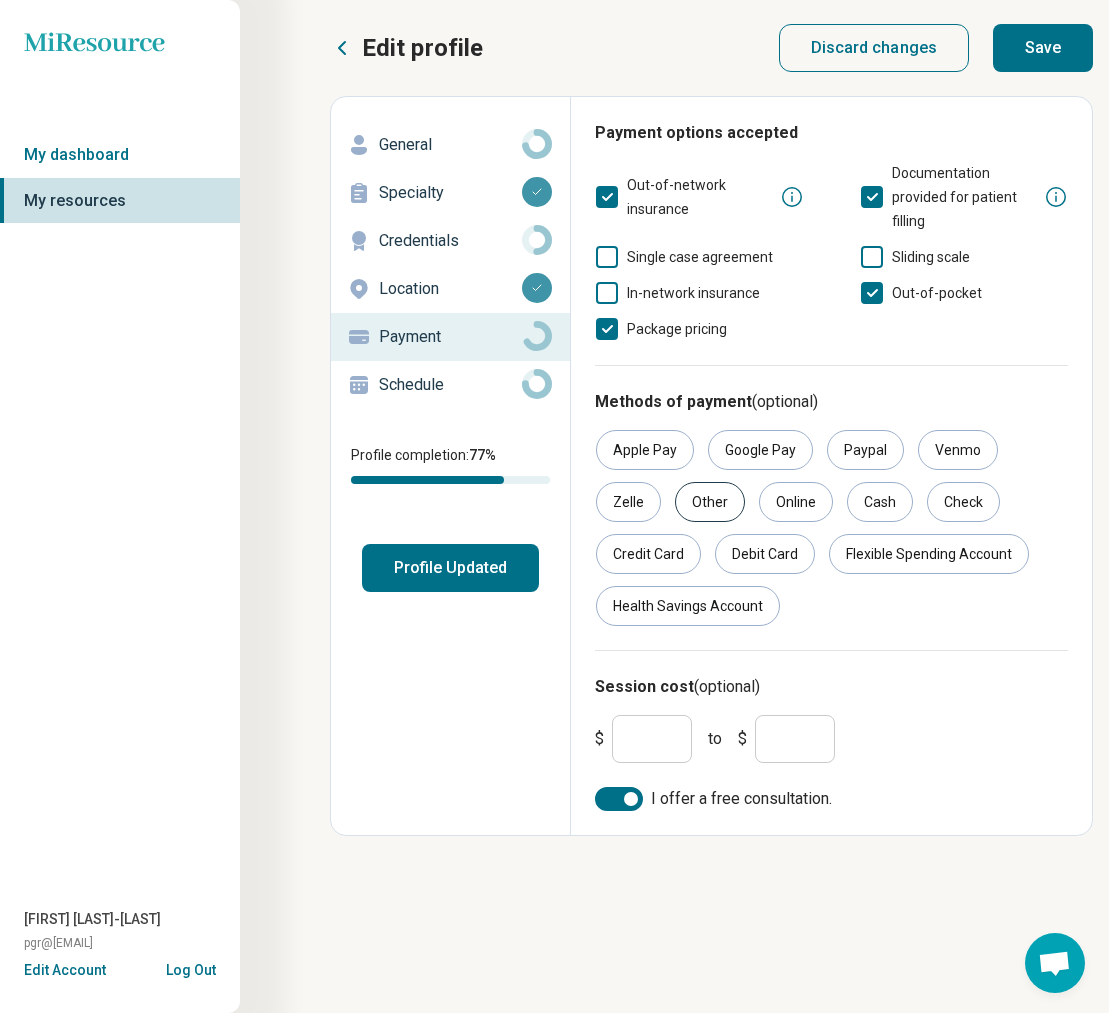 click on "Other" at bounding box center [710, 502] 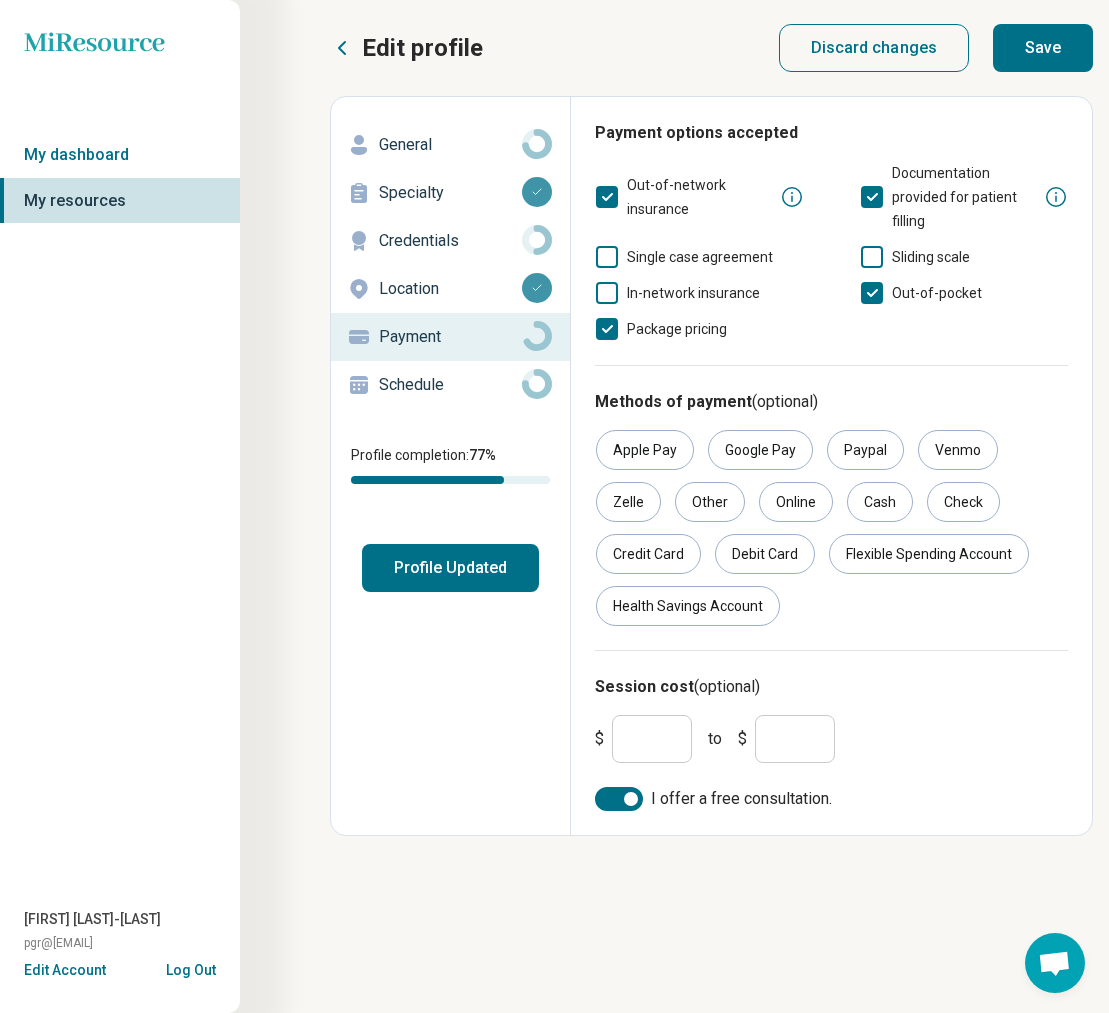 click on "Save" at bounding box center [1043, 48] 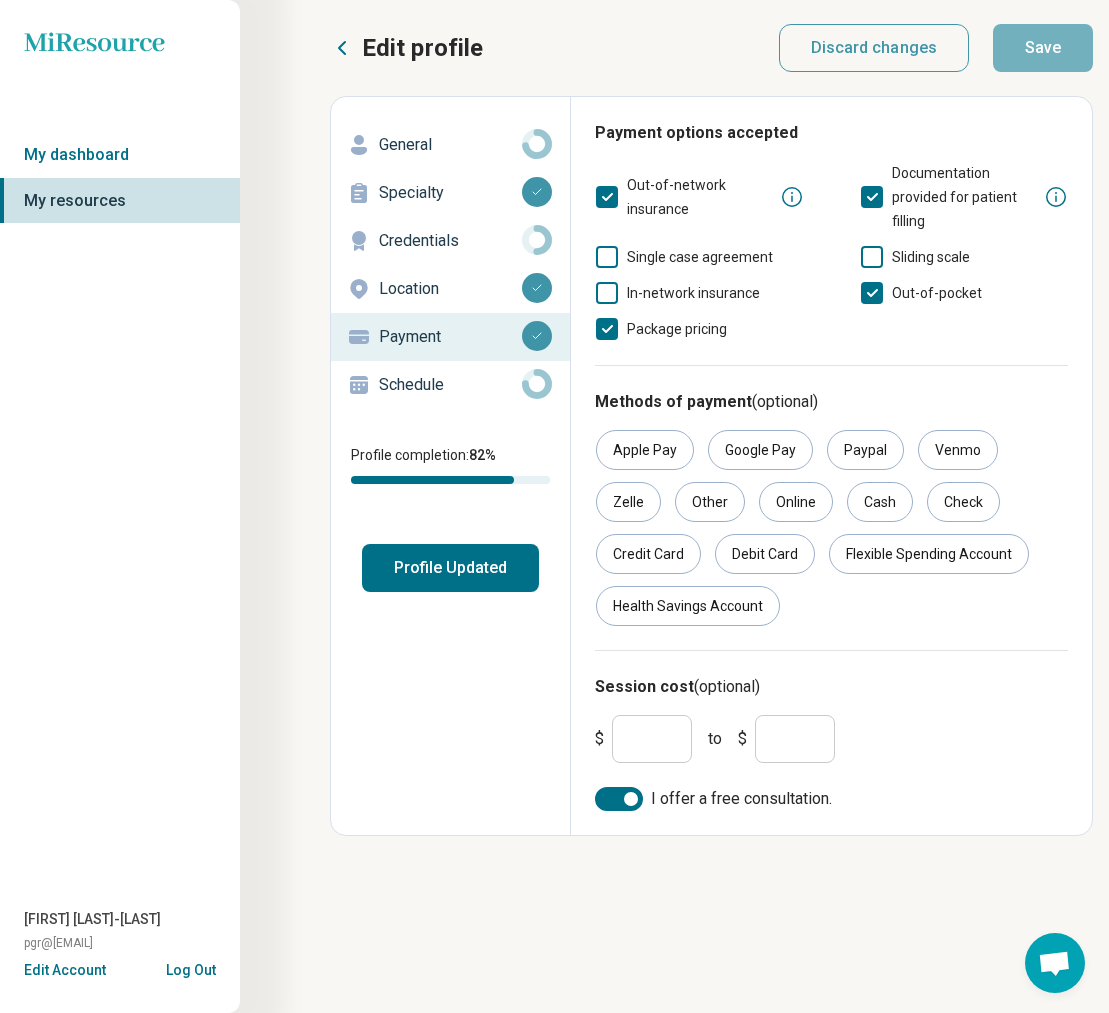 click on "Schedule" at bounding box center (450, 385) 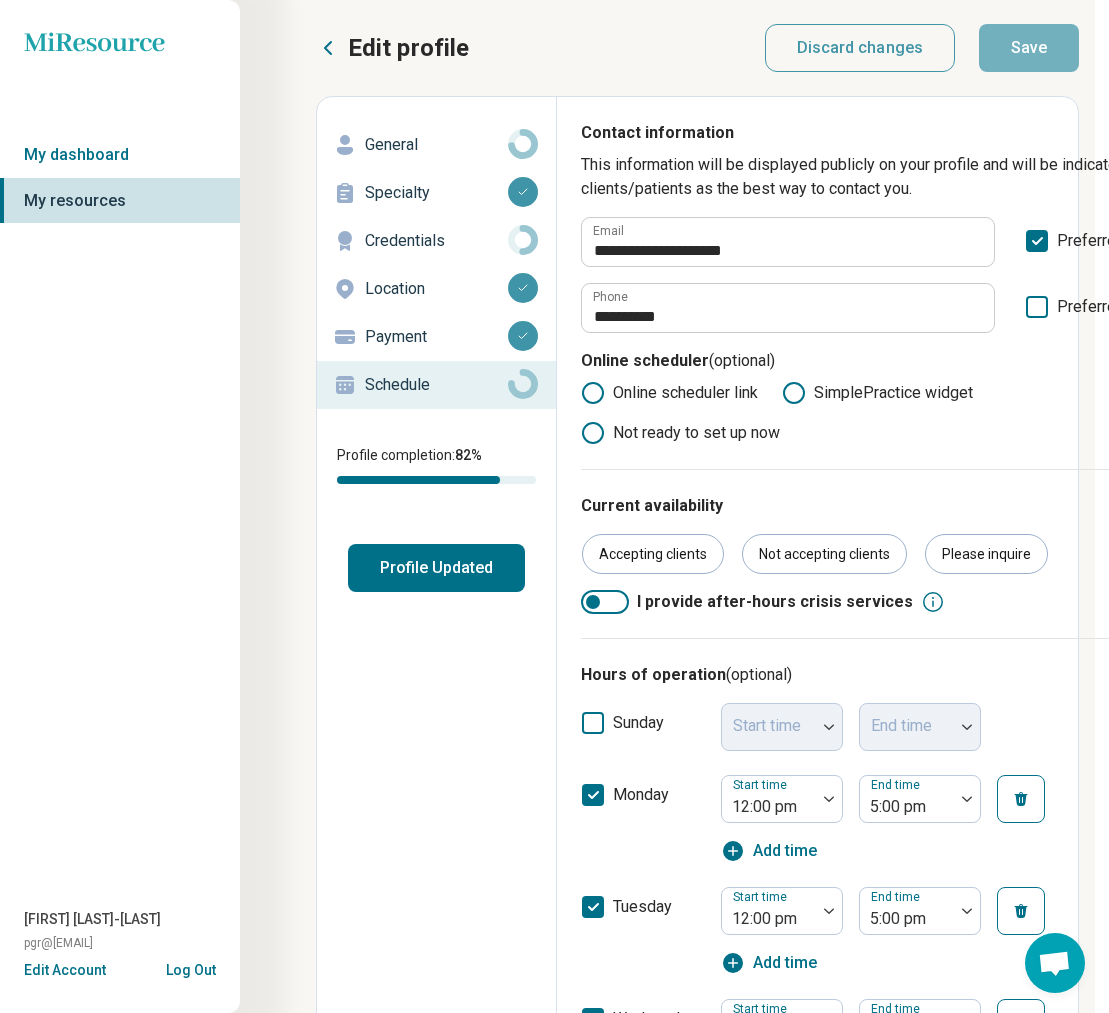 scroll, scrollTop: 0, scrollLeft: 12, axis: horizontal 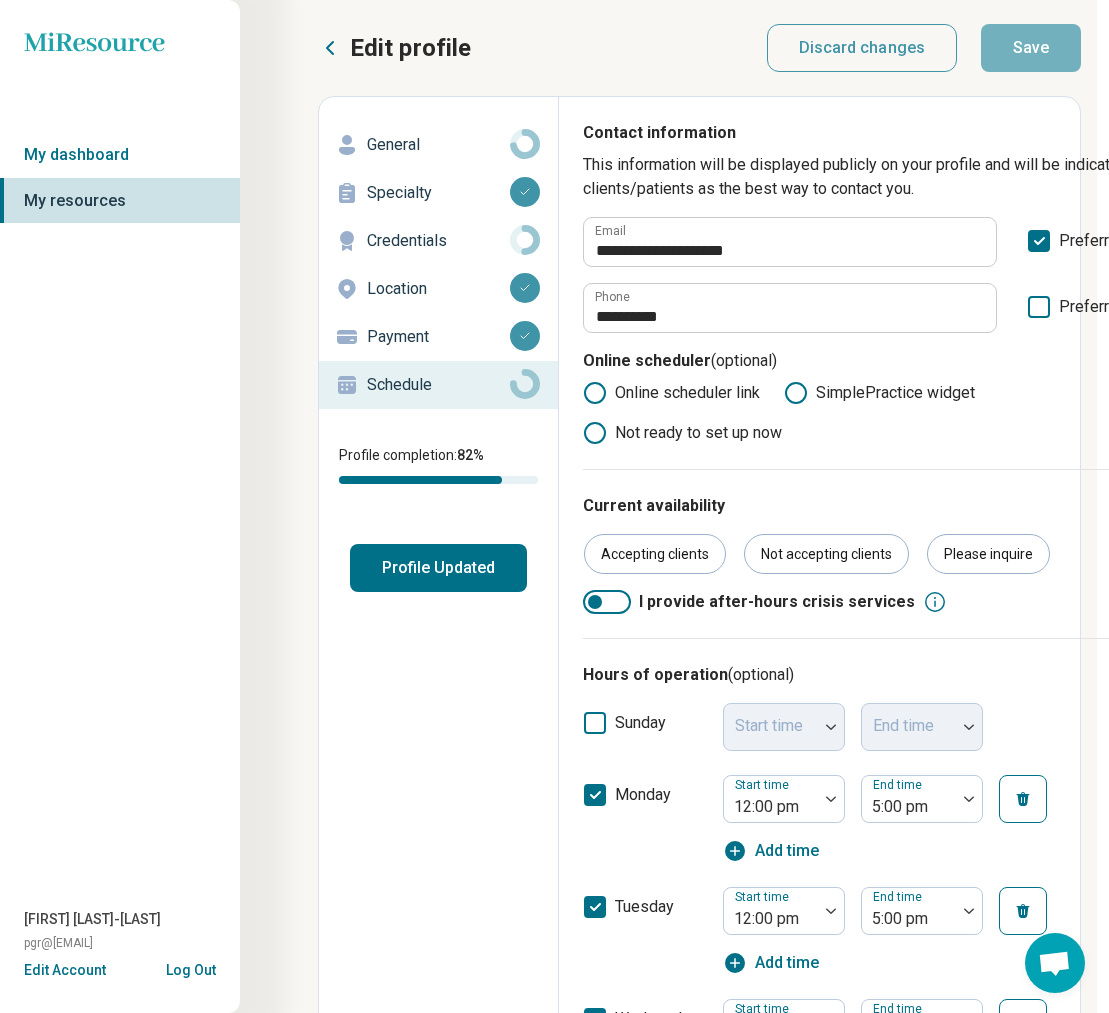 click on "Credentials" at bounding box center [438, 241] 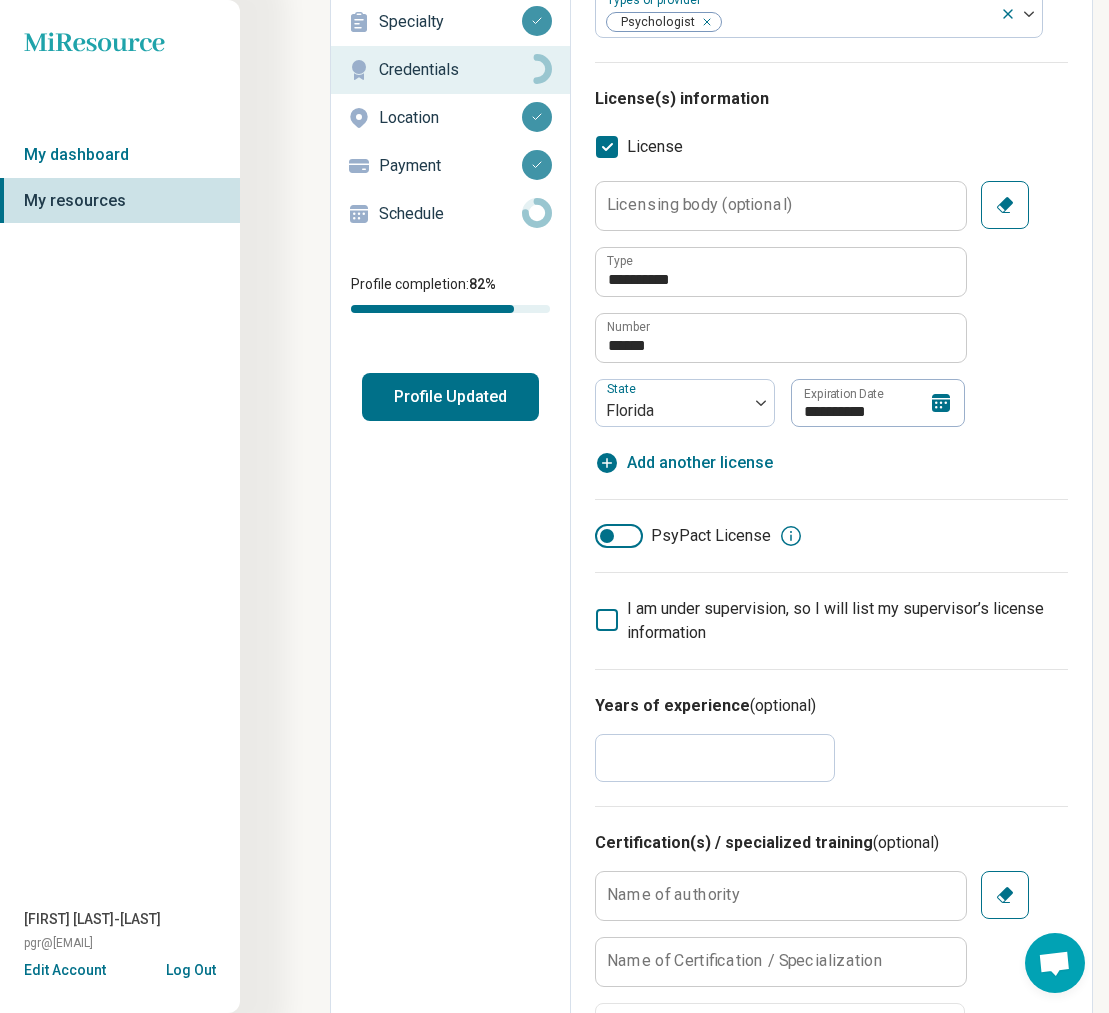 scroll, scrollTop: 0, scrollLeft: 0, axis: both 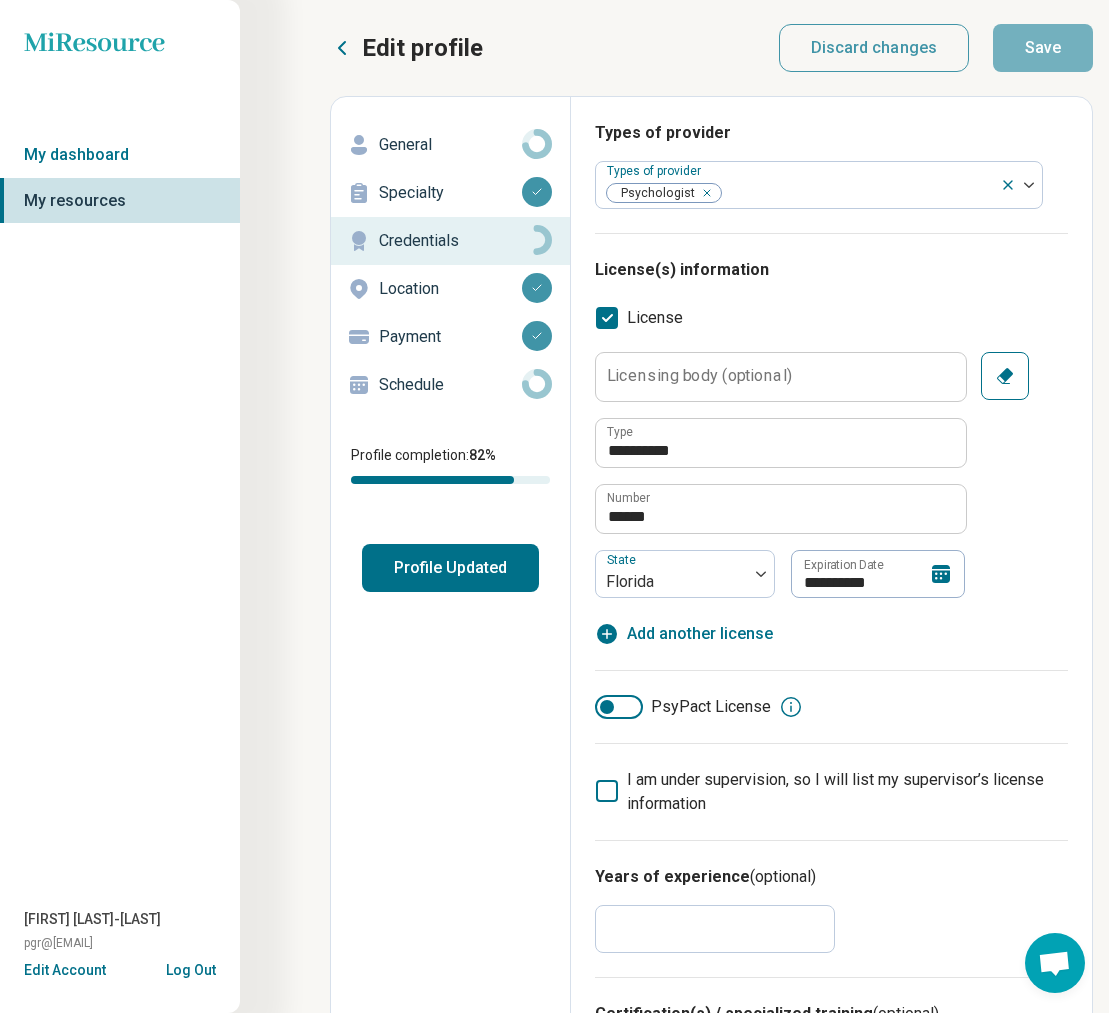 click on "General" at bounding box center [450, 145] 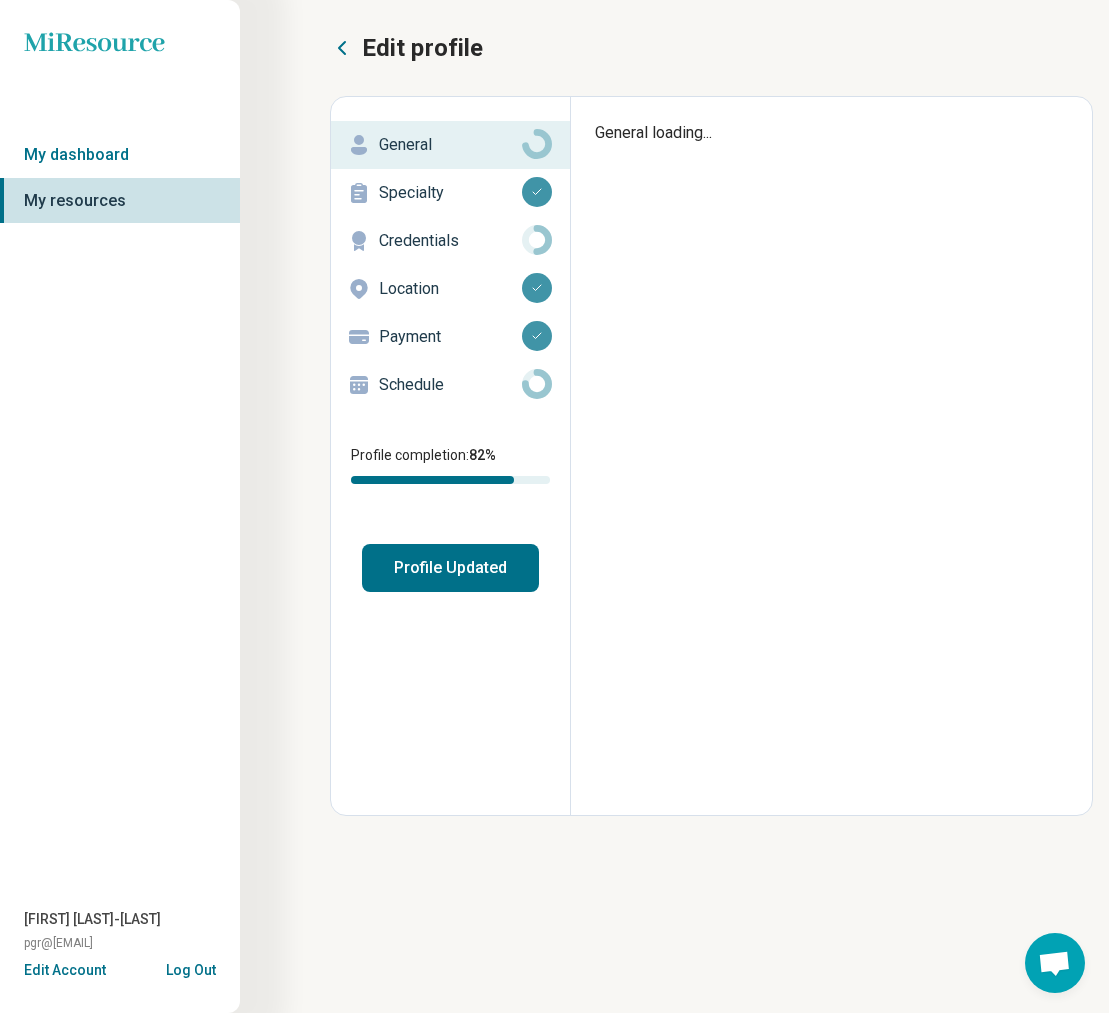 type on "*" 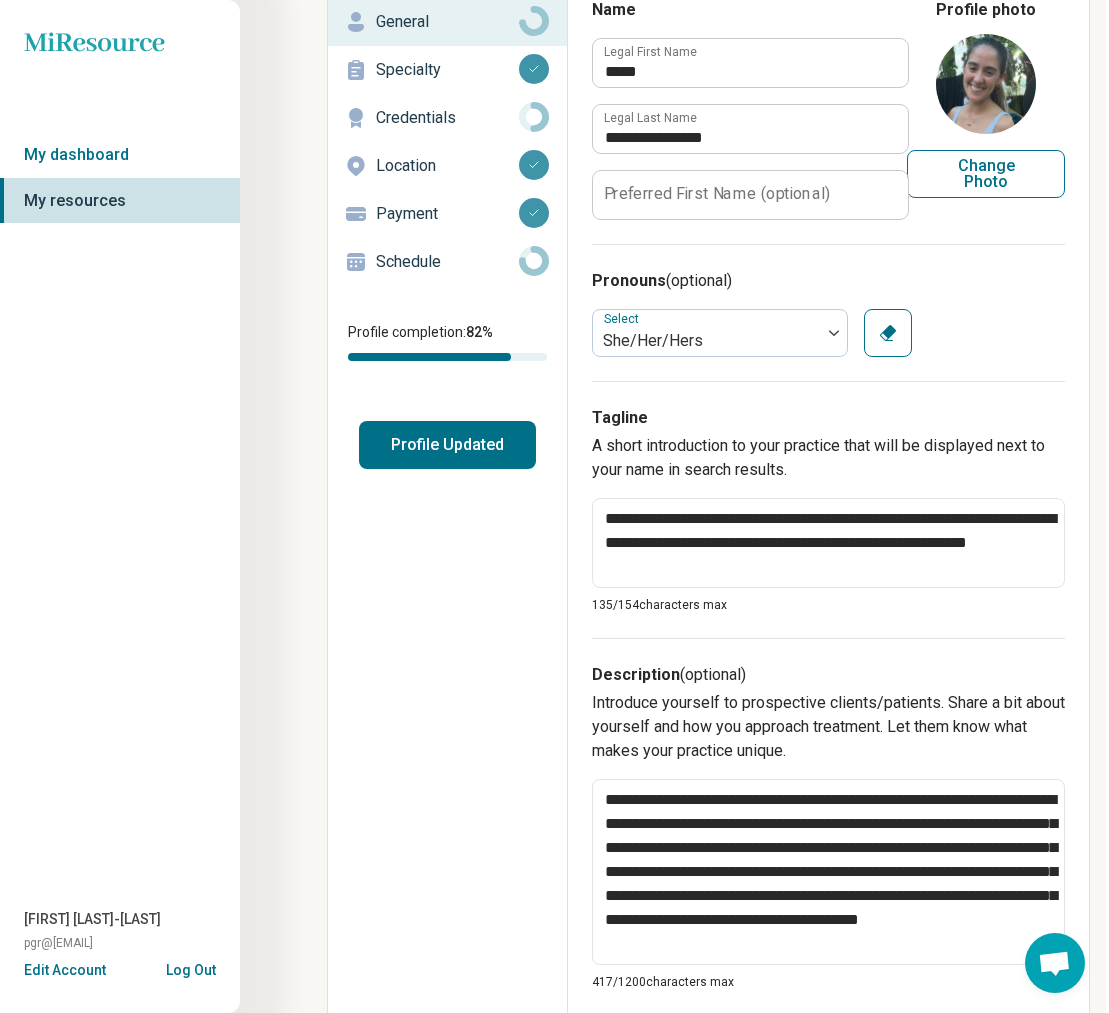 scroll, scrollTop: 0, scrollLeft: 3, axis: horizontal 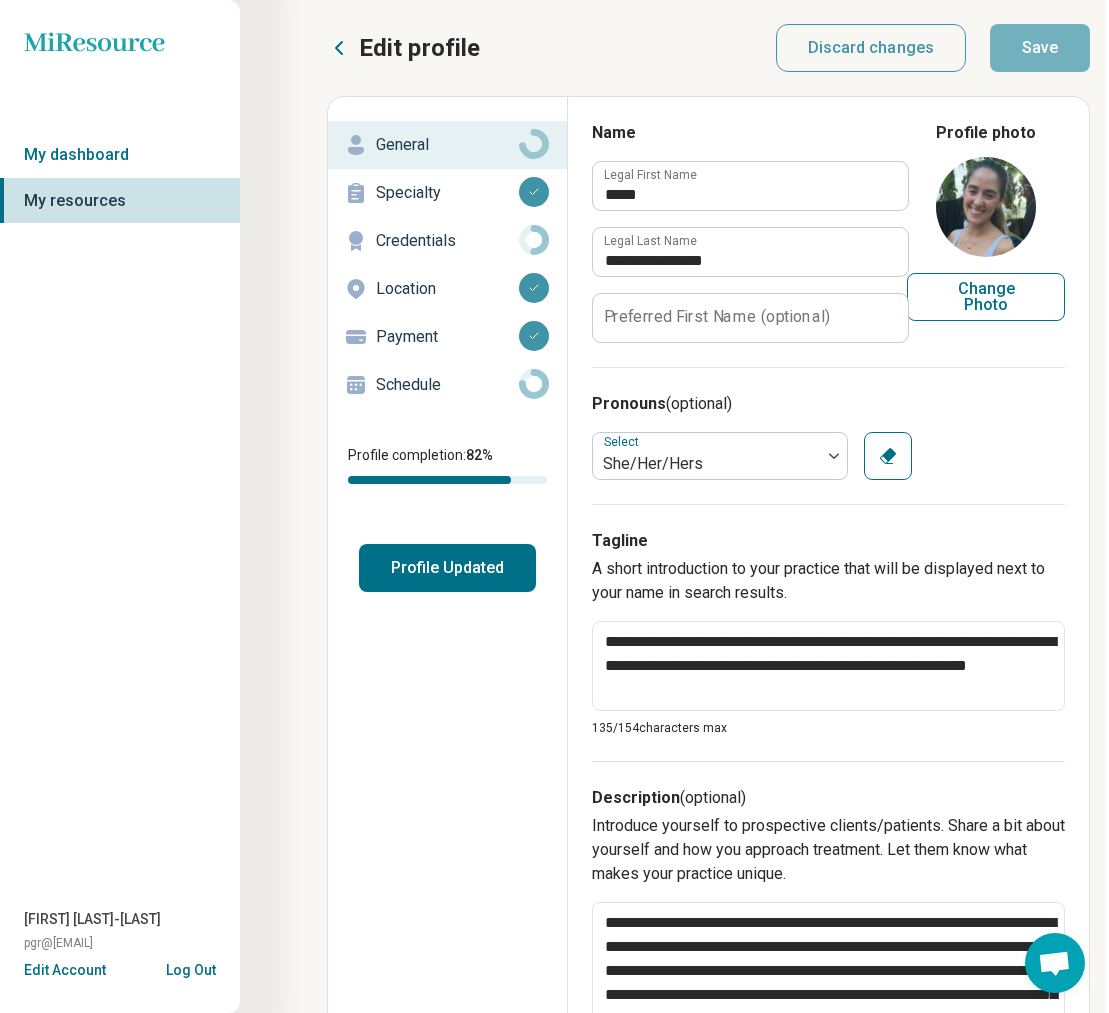 click on "Profile Updated" at bounding box center [447, 568] 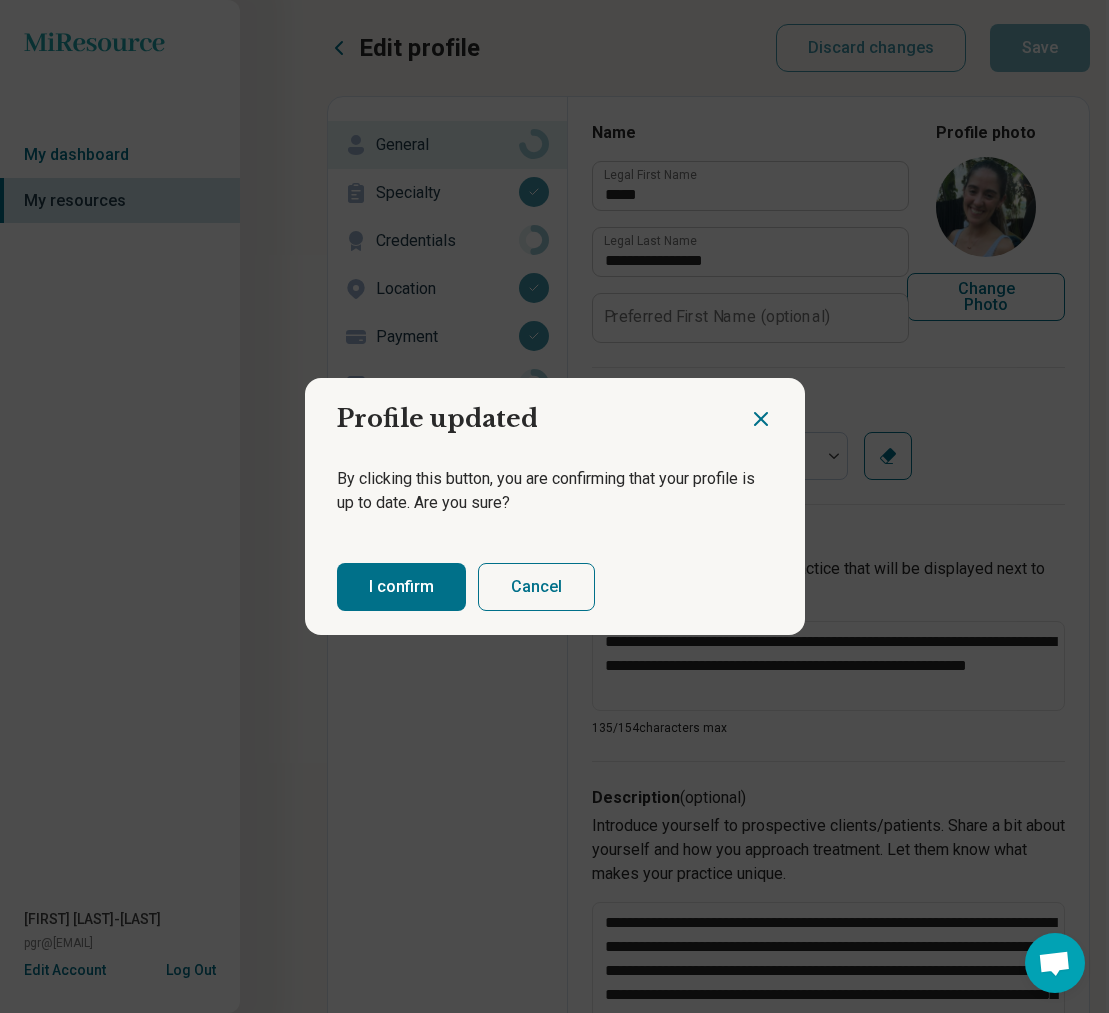 click on "I confirm" at bounding box center [401, 587] 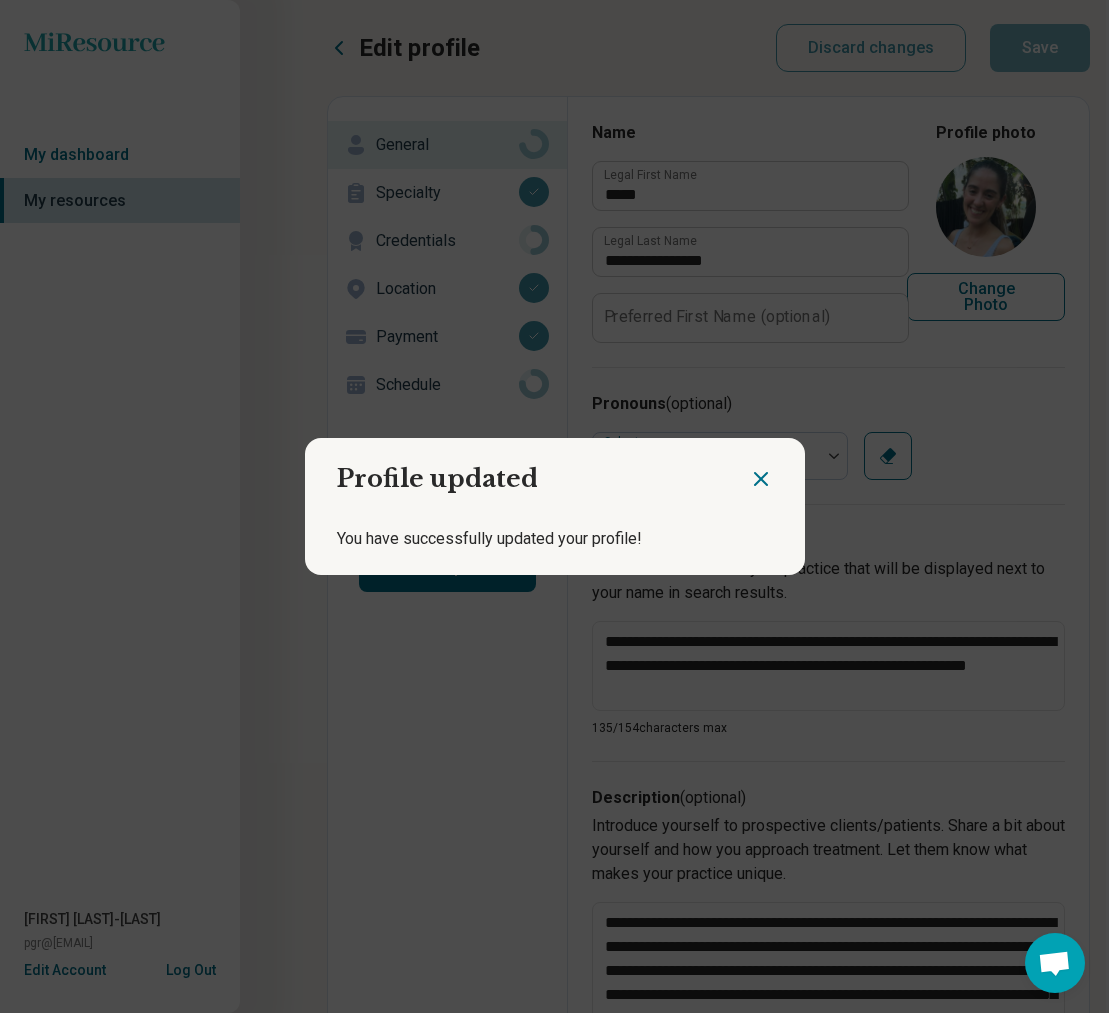 click 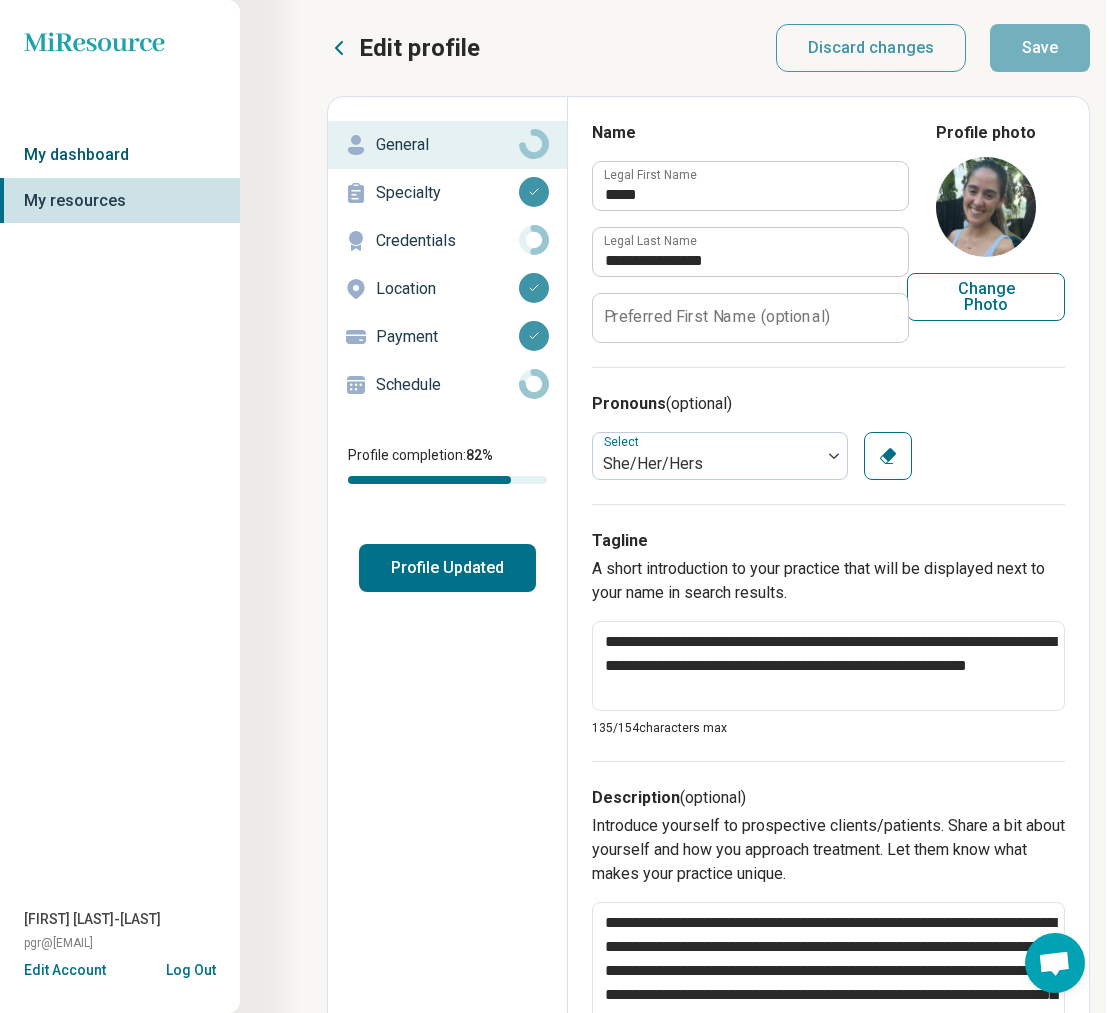 click on "My dashboard" at bounding box center (120, 155) 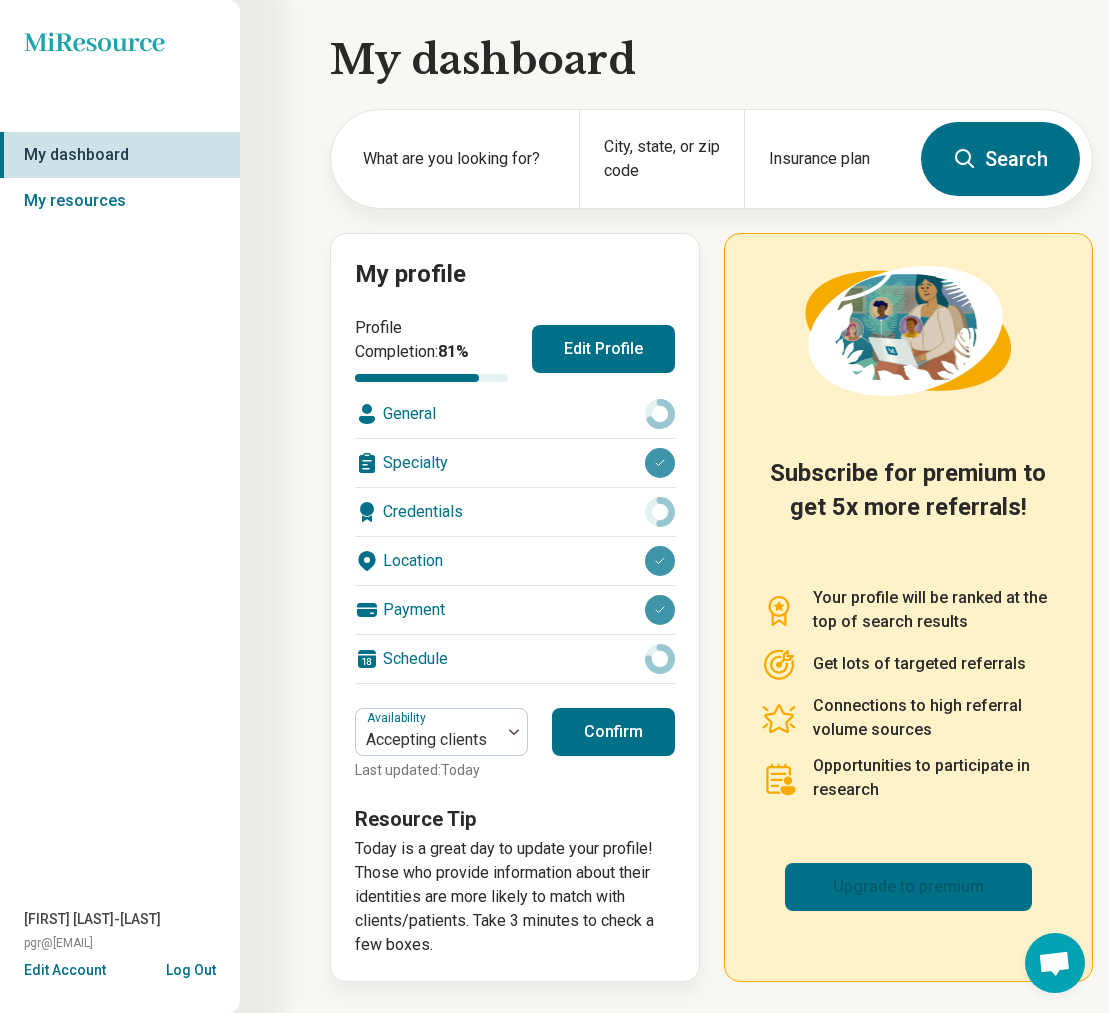 click on "Upgrade to premium" at bounding box center (908, 887) 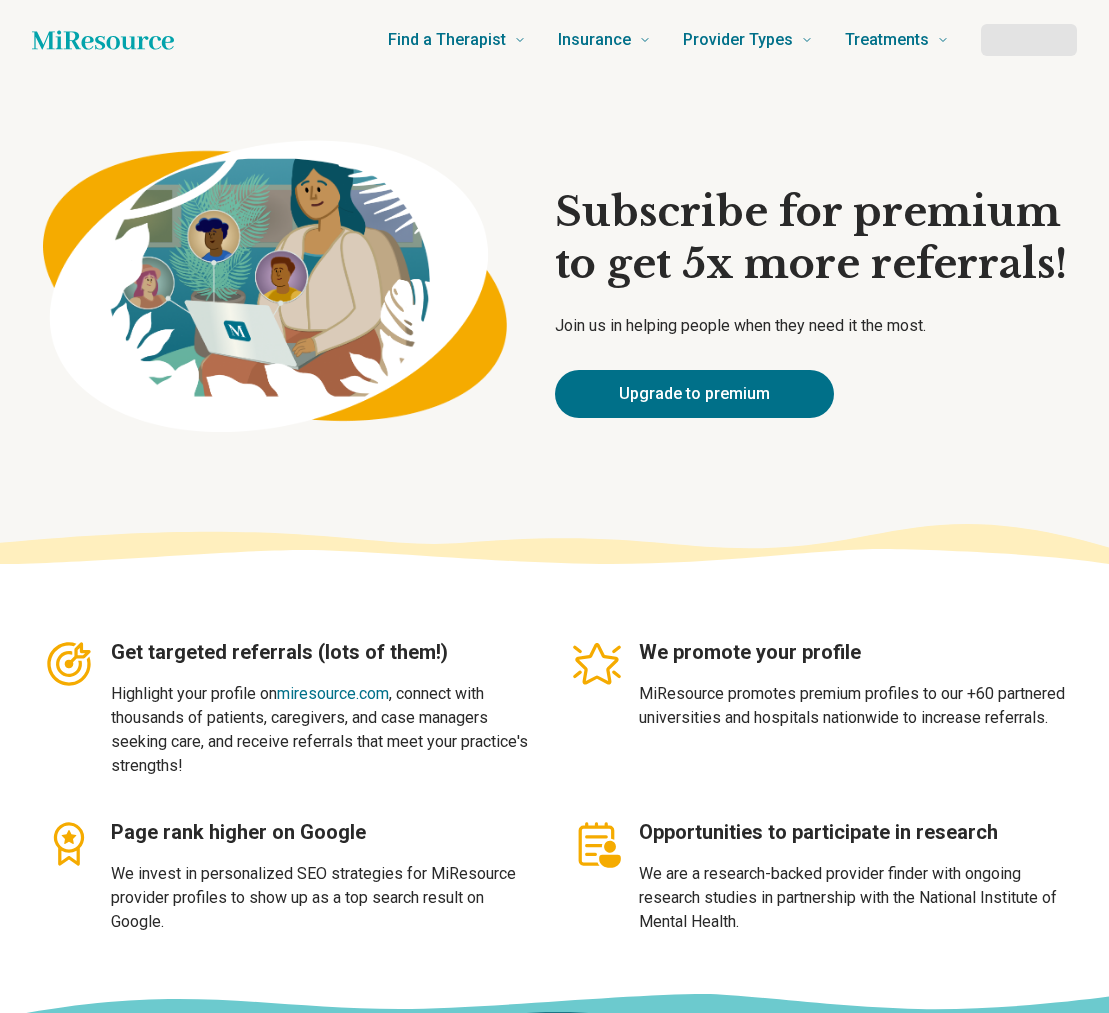 scroll, scrollTop: 0, scrollLeft: 0, axis: both 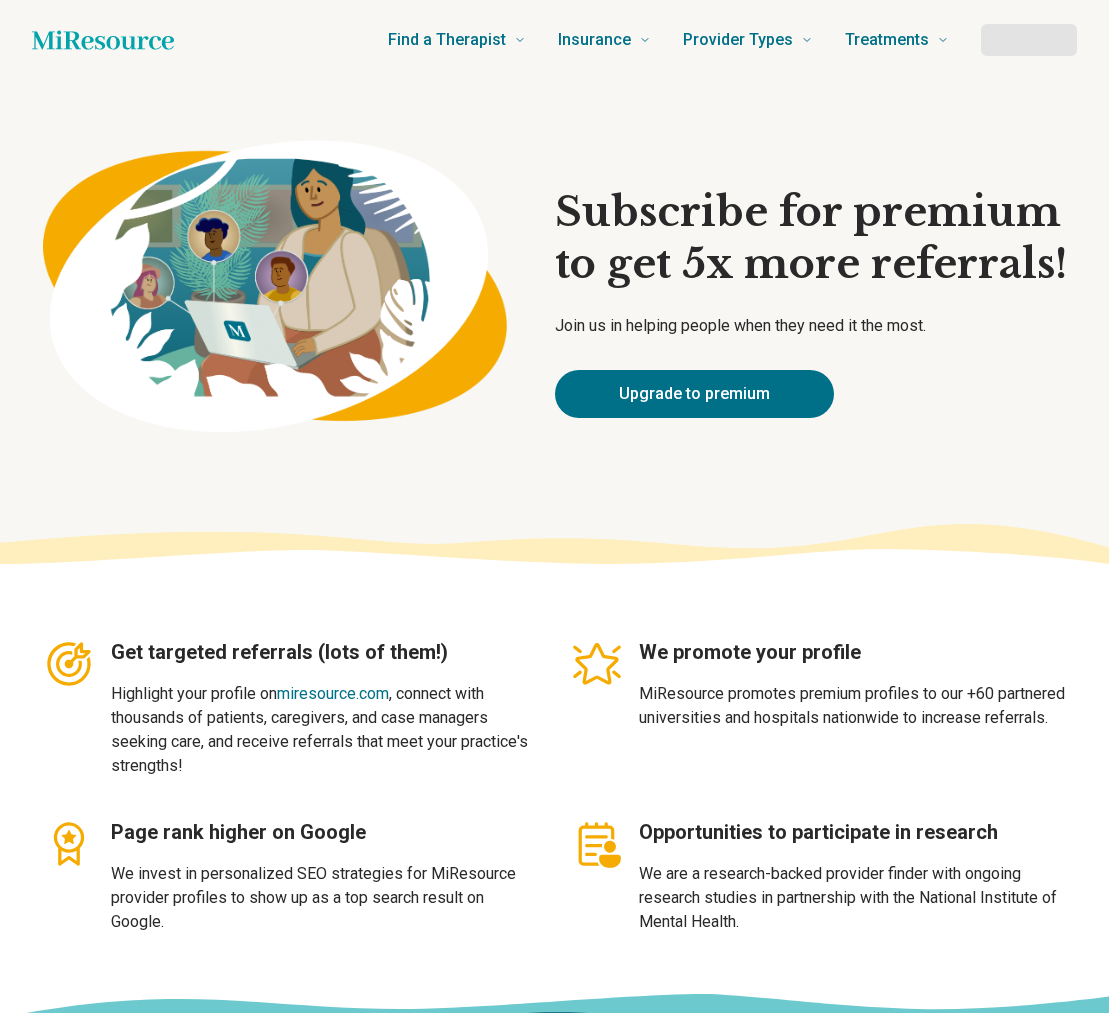 type 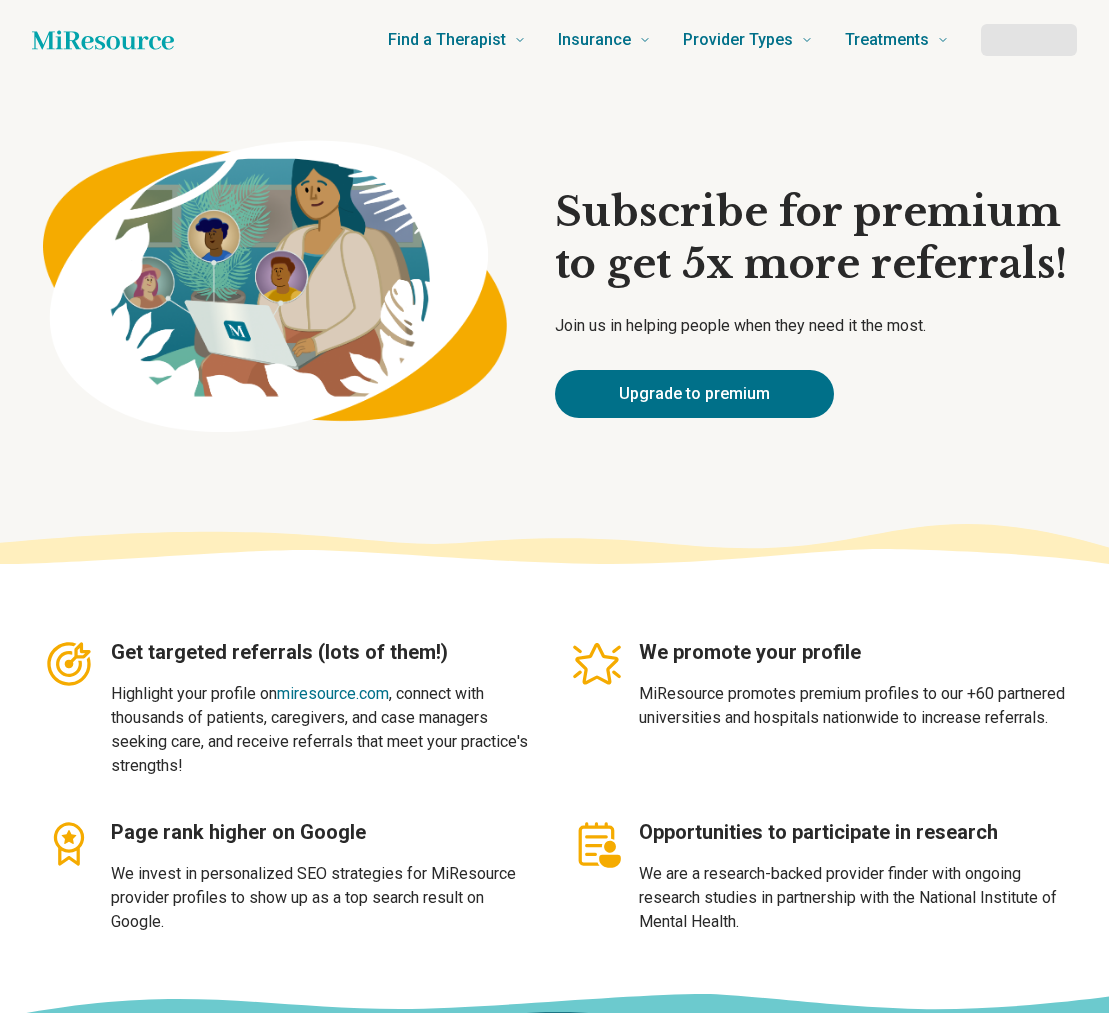 type on "*" 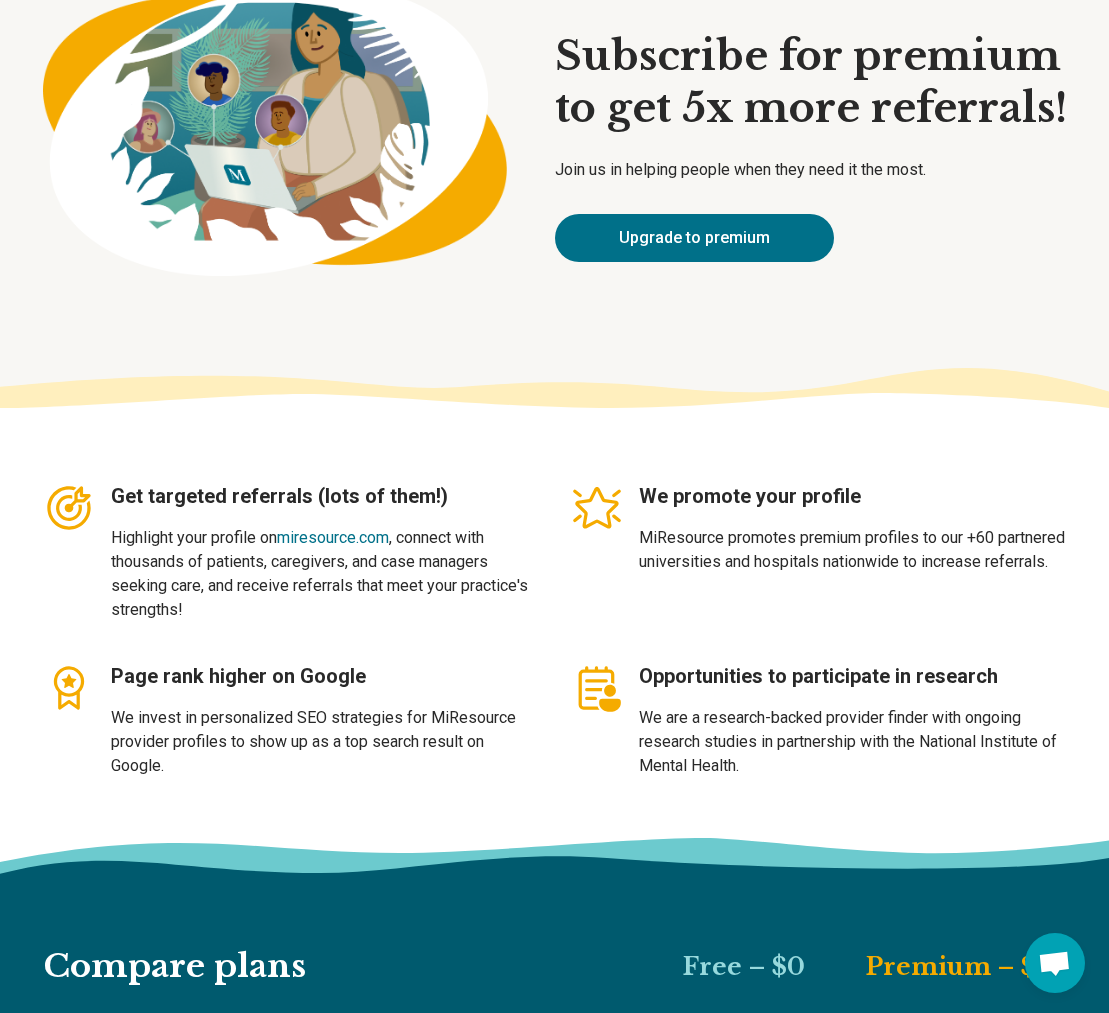 scroll, scrollTop: 0, scrollLeft: 0, axis: both 